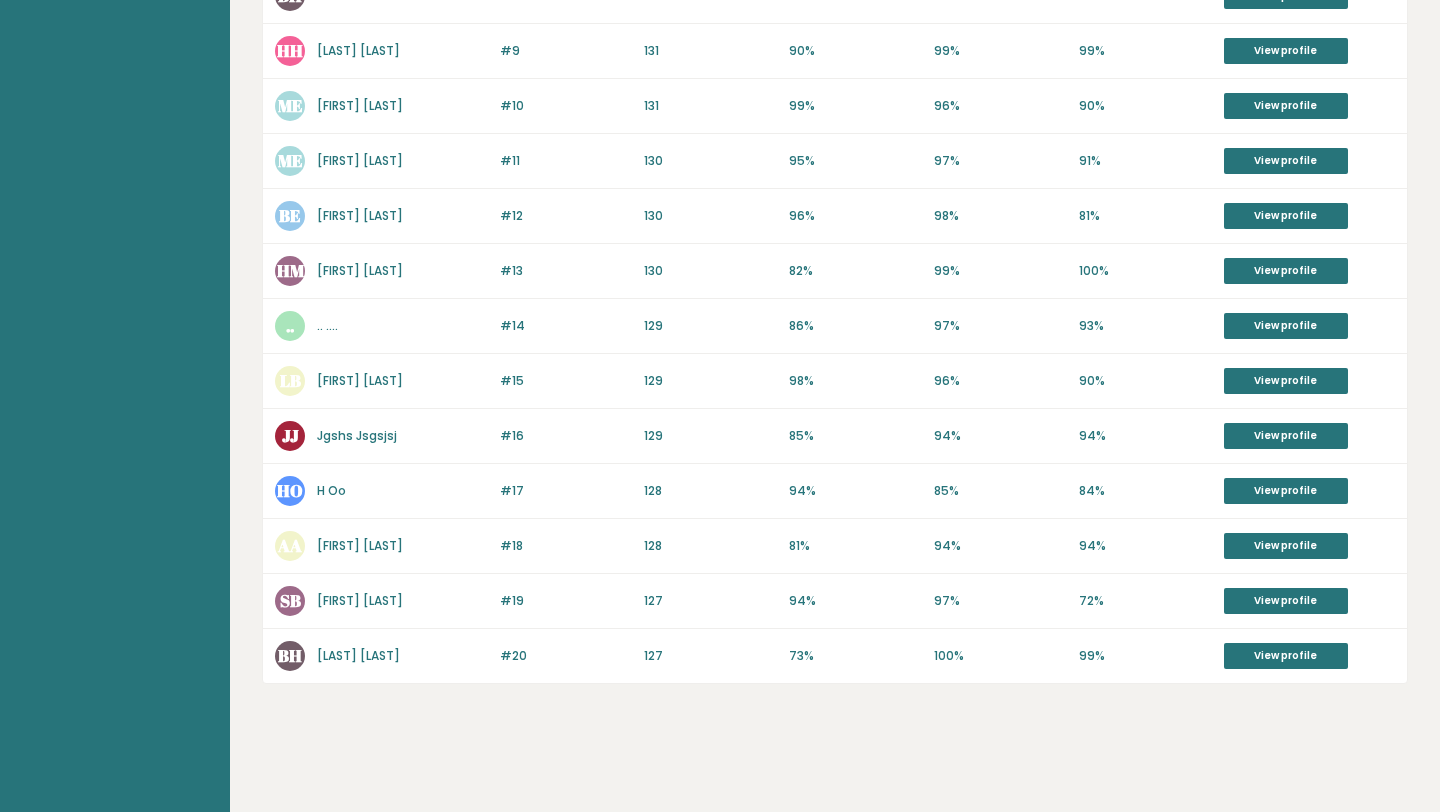 scroll, scrollTop: 0, scrollLeft: 0, axis: both 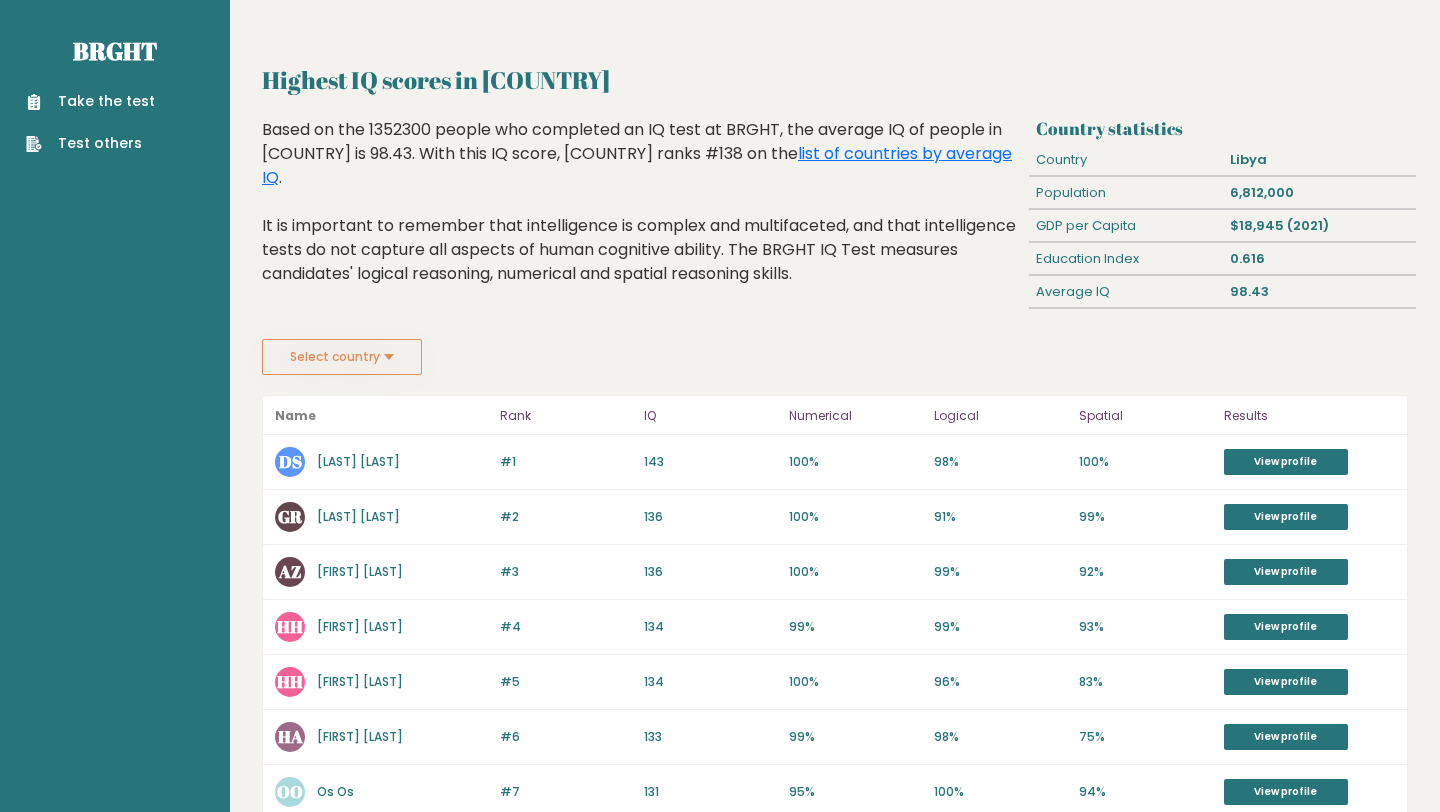 click on "Based on the 1352300 people who completed an IQ test at BRGHT, the average IQ of people in [COUNTRY] is 98.43. With this IQ score, [COUNTRY] ranks #138 on the  list of countries by average IQ .
It is important to remember that intelligence is complex and multifaceted, and that intelligence tests do not capture all aspects of human cognitive ability. The BRGHT IQ Test measures candidates' logical reasoning, numerical and spatial reasoning skills." at bounding box center (641, 217) 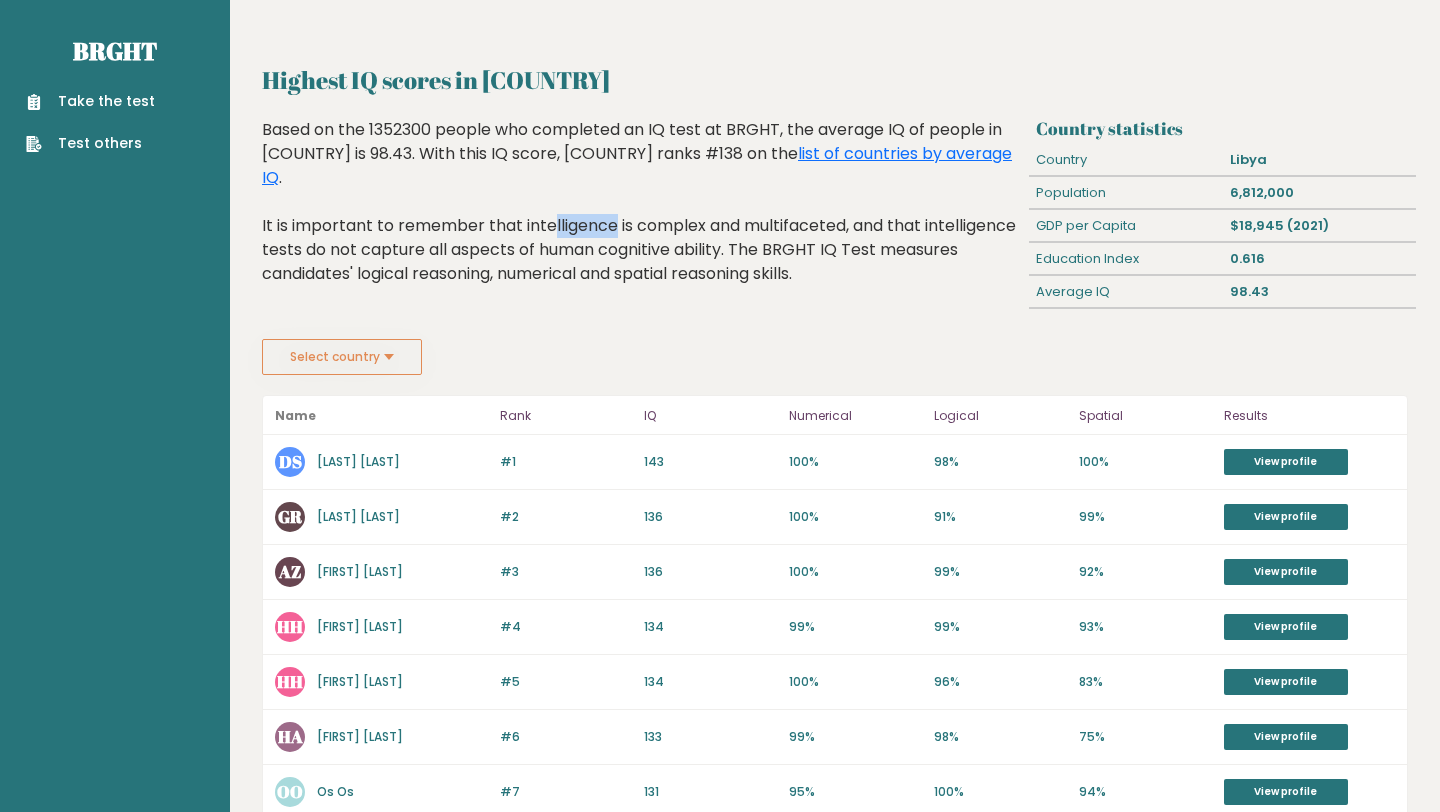 click on "Based on the 1352300 people who completed an IQ test at BRGHT, the average IQ of people in [COUNTRY] is 98.43. With this IQ score, [COUNTRY] ranks #138 on the  list of countries by average IQ .
It is important to remember that intelligence is complex and multifaceted, and that intelligence tests do not capture all aspects of human cognitive ability. The BRGHT IQ Test measures candidates' logical reasoning, numerical and spatial reasoning skills." at bounding box center (641, 217) 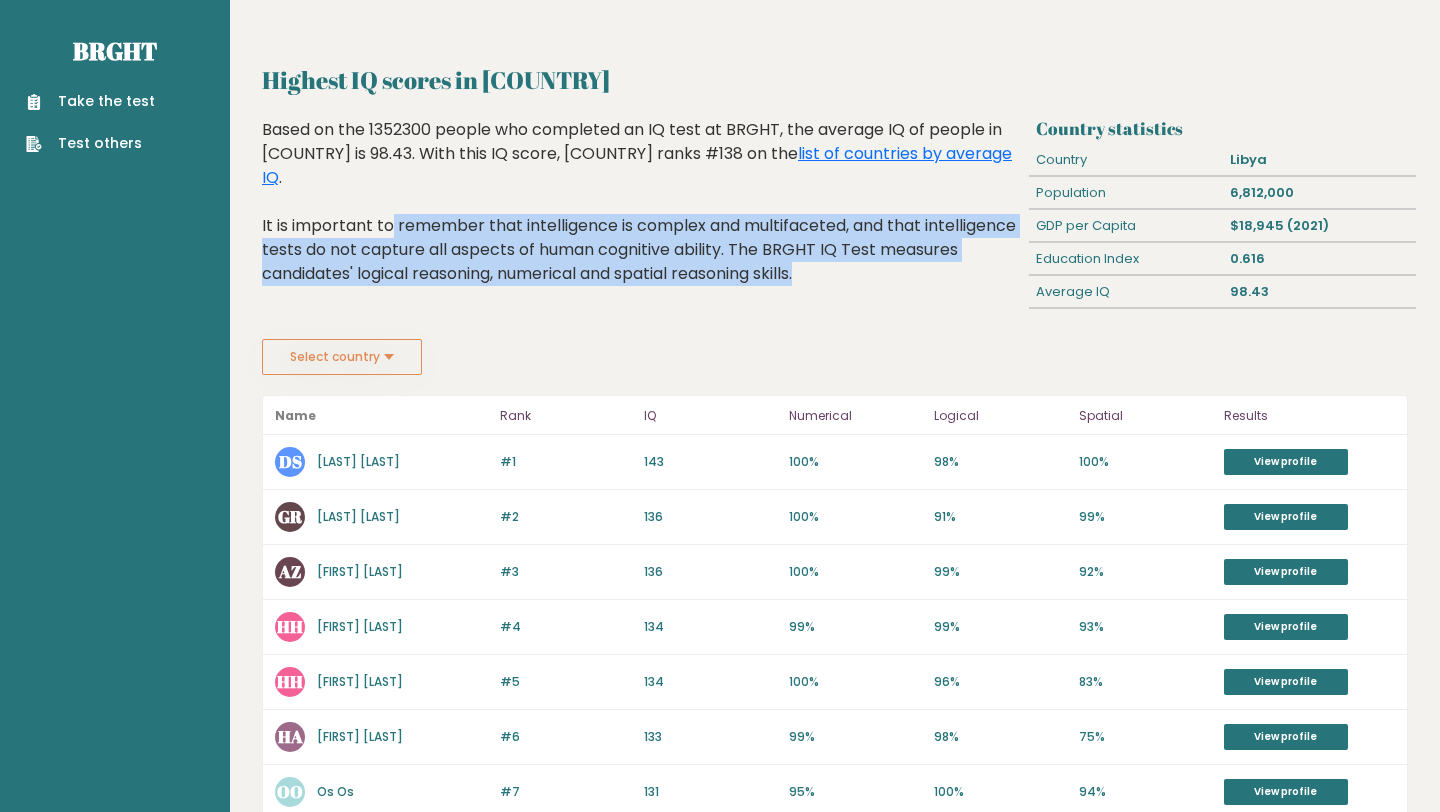 click on "Based on the 1352300 people who completed an IQ test at BRGHT, the average IQ of people in [COUNTRY] is 98.43. With this IQ score, [COUNTRY] ranks #138 on the  list of countries by average IQ .
It is important to remember that intelligence is complex and multifaceted, and that intelligence tests do not capture all aspects of human cognitive ability. The BRGHT IQ Test measures candidates' logical reasoning, numerical and spatial reasoning skills." at bounding box center (641, 217) 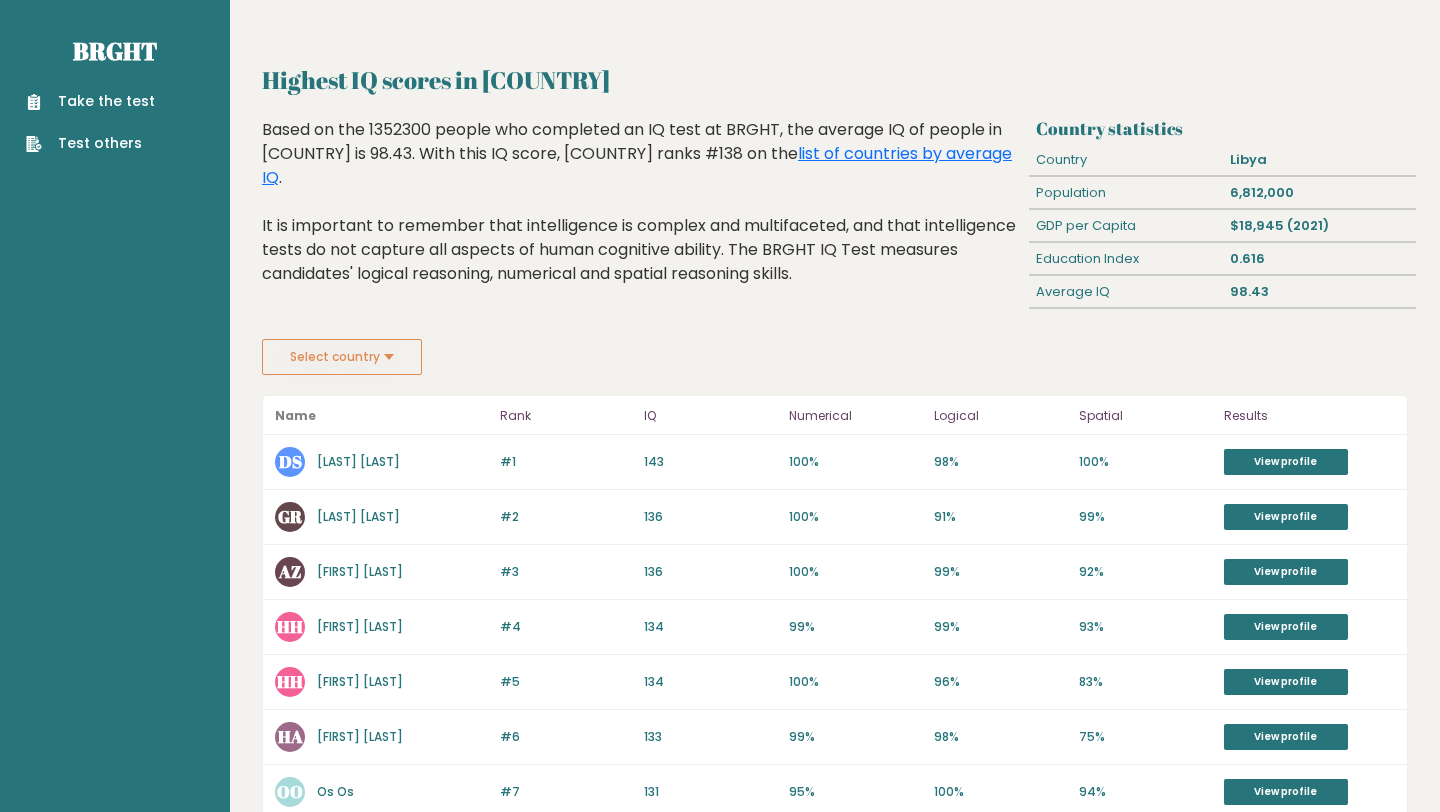 click on "Based on the 1352300 people who completed an IQ test at BRGHT, the average IQ of people in [COUNTRY] is 98.43. With this IQ score, [COUNTRY] ranks #138 on the  list of countries by average IQ .
It is important to remember that intelligence is complex and multifaceted, and that intelligence tests do not capture all aspects of human cognitive ability. The BRGHT IQ Test measures candidates' logical reasoning, numerical and spatial reasoning skills." at bounding box center [641, 217] 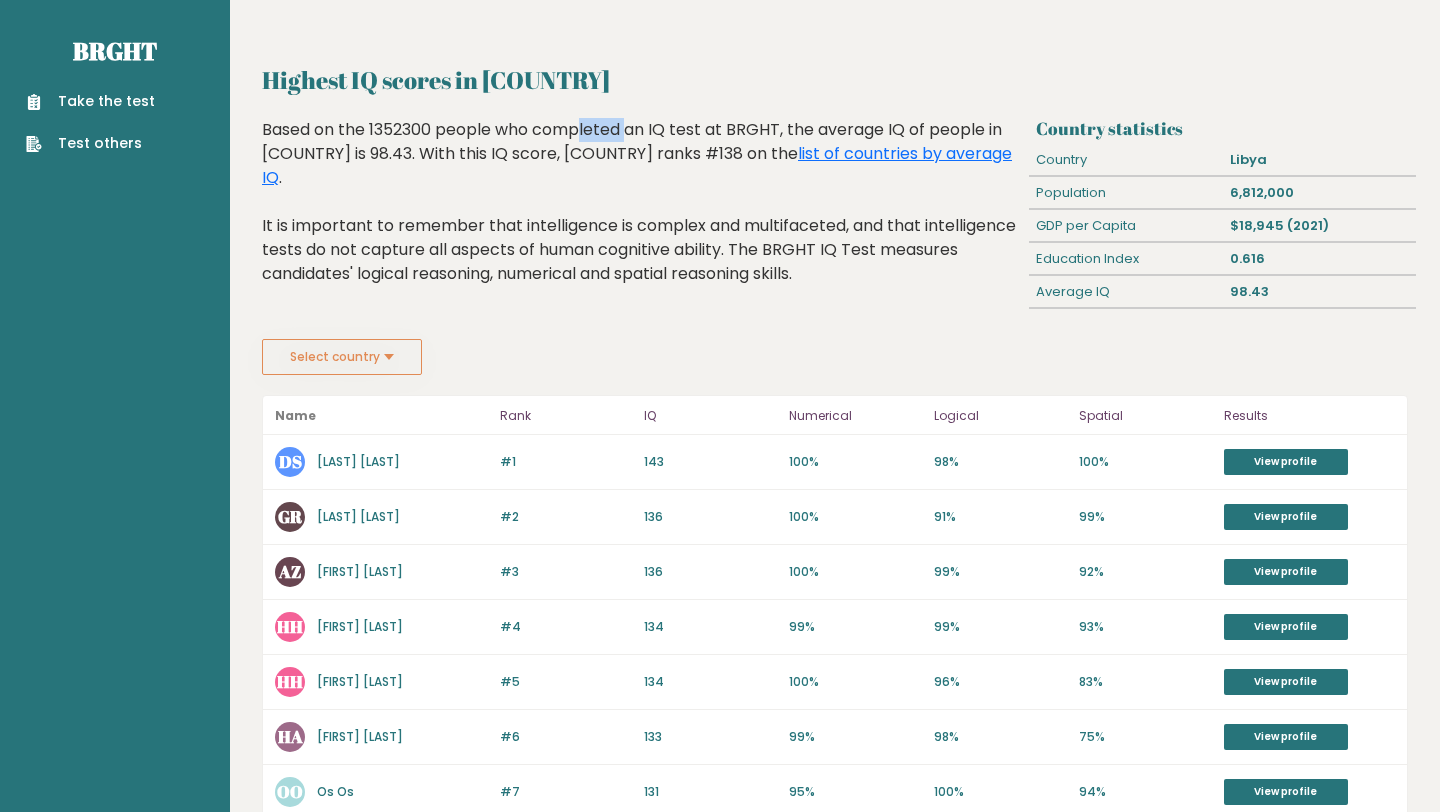 click on "Based on the 1352300 people who completed an IQ test at BRGHT, the average IQ of people in [COUNTRY] is 98.43. With this IQ score, [COUNTRY] ranks #138 on the  list of countries by average IQ .
It is important to remember that intelligence is complex and multifaceted, and that intelligence tests do not capture all aspects of human cognitive ability. The BRGHT IQ Test measures candidates' logical reasoning, numerical and spatial reasoning skills." at bounding box center (641, 217) 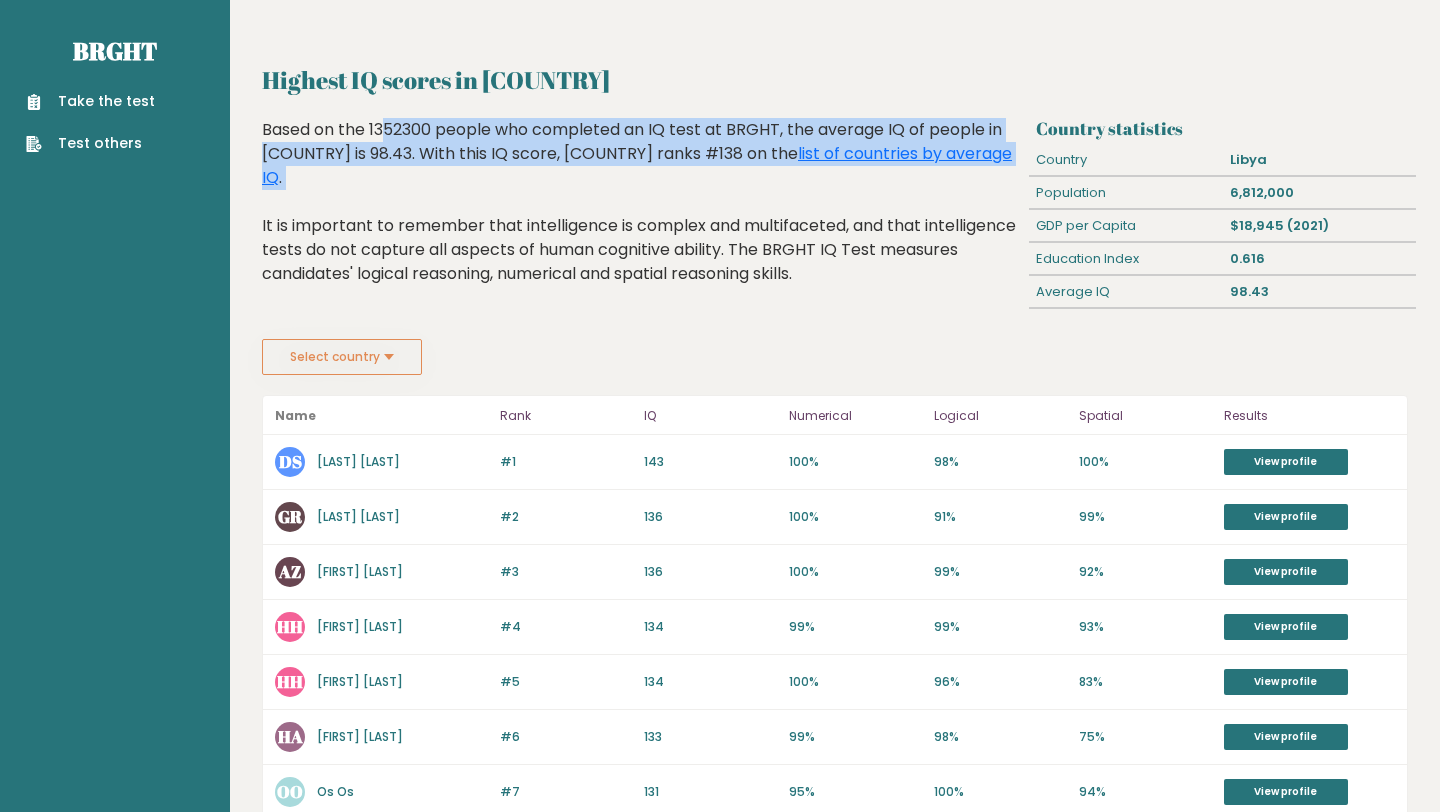 click on "Based on the 1352300 people who completed an IQ test at BRGHT, the average IQ of people in [COUNTRY] is 98.43. With this IQ score, [COUNTRY] ranks #138 on the  list of countries by average IQ .
It is important to remember that intelligence is complex and multifaceted, and that intelligence tests do not capture all aspects of human cognitive ability. The BRGHT IQ Test measures candidates' logical reasoning, numerical and spatial reasoning skills." at bounding box center [641, 217] 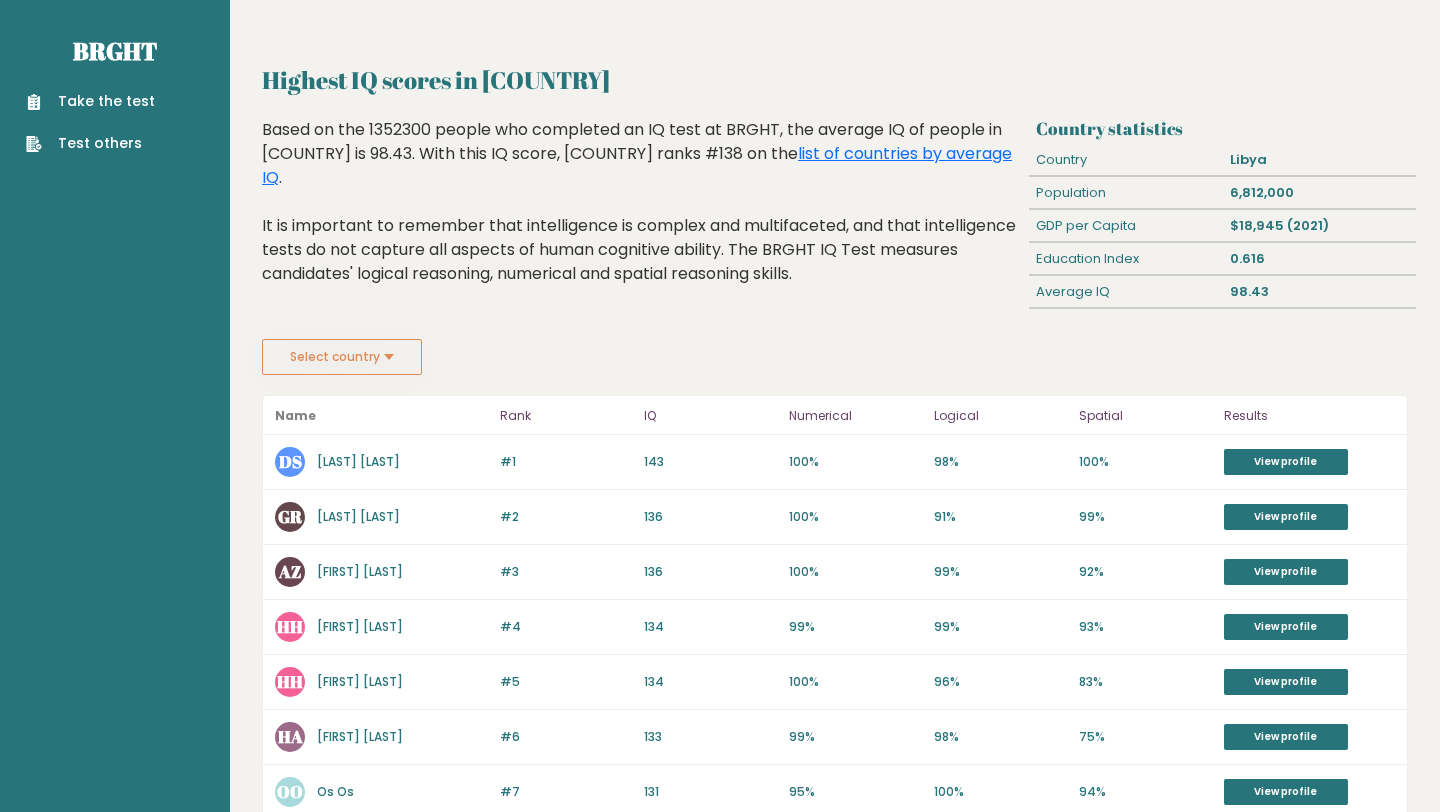 click on "Based on the 1352300 people who completed an IQ test at BRGHT, the average IQ of people in [COUNTRY] is 98.43. With this IQ score, [COUNTRY] ranks #138 on the  list of countries by average IQ .
It is important to remember that intelligence is complex and multifaceted, and that intelligence tests do not capture all aspects of human cognitive ability. The BRGHT IQ Test measures candidates' logical reasoning, numerical and spatial reasoning skills." at bounding box center (641, 217) 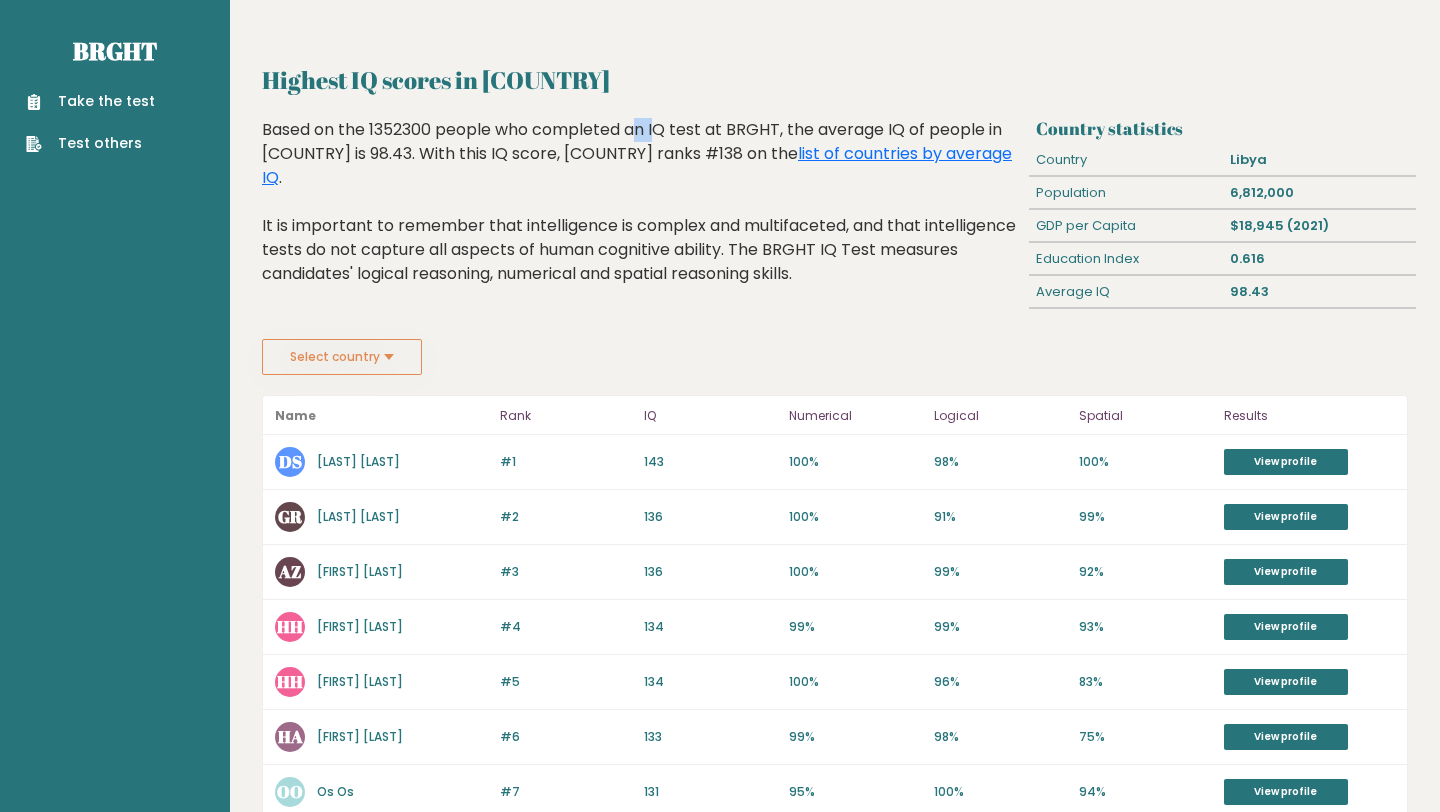 click on "Based on the 1352300 people who completed an IQ test at BRGHT, the average IQ of people in [COUNTRY] is 98.43. With this IQ score, [COUNTRY] ranks #138 on the  list of countries by average IQ .
It is important to remember that intelligence is complex and multifaceted, and that intelligence tests do not capture all aspects of human cognitive ability. The BRGHT IQ Test measures candidates' logical reasoning, numerical and spatial reasoning skills." at bounding box center [641, 217] 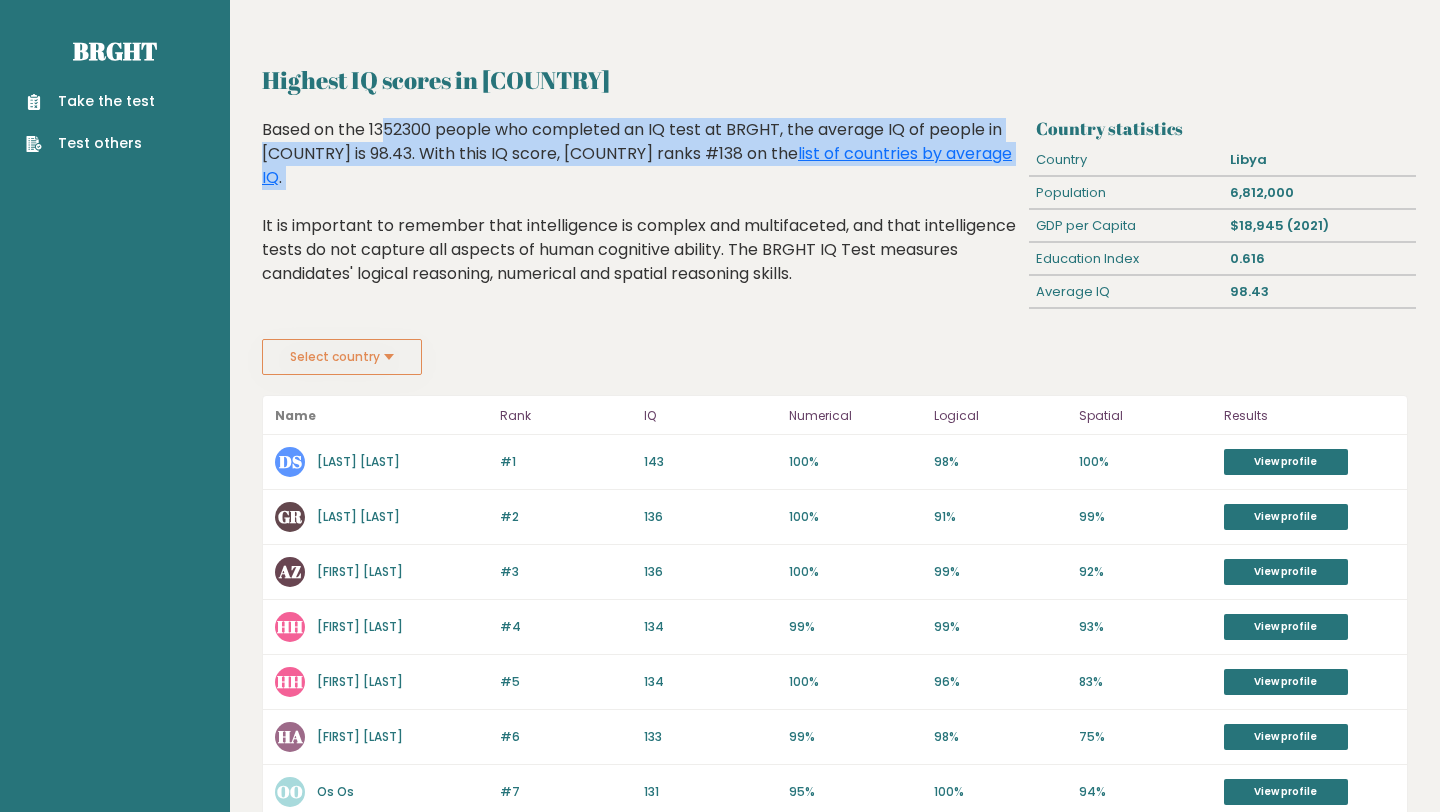 click on "Based on the 1352300 people who completed an IQ test at BRGHT, the average IQ of people in [COUNTRY] is 98.43. With this IQ score, [COUNTRY] ranks #138 on the  list of countries by average IQ .
It is important to remember that intelligence is complex and multifaceted, and that intelligence tests do not capture all aspects of human cognitive ability. The BRGHT IQ Test measures candidates' logical reasoning, numerical and spatial reasoning skills." at bounding box center [641, 217] 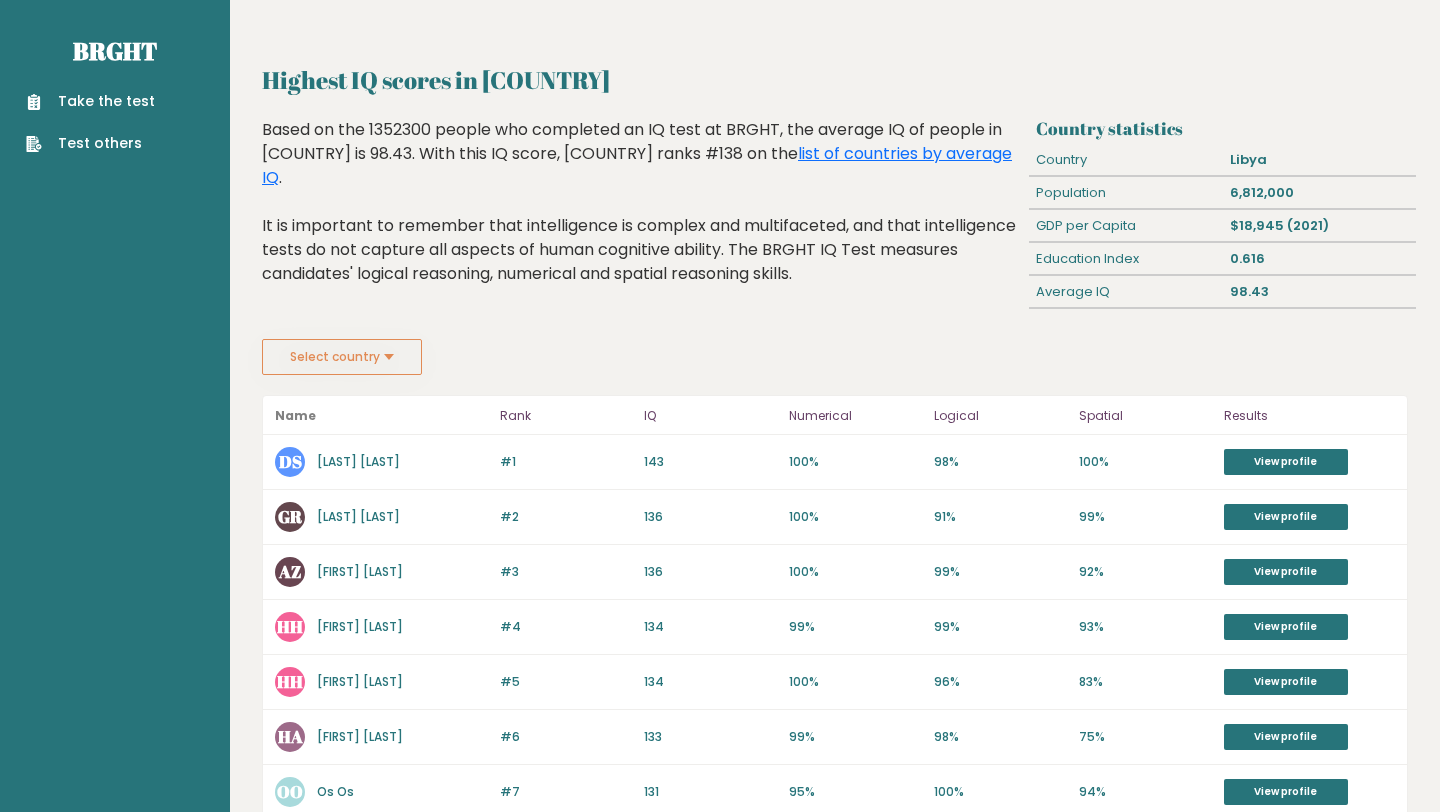 click on "Based on the 1352300 people who completed an IQ test at BRGHT, the average IQ of people in [COUNTRY] is 98.43. With this IQ score, [COUNTRY] ranks #138 on the  list of countries by average IQ .
It is important to remember that intelligence is complex and multifaceted, and that intelligence tests do not capture all aspects of human cognitive ability. The BRGHT IQ Test measures candidates' logical reasoning, numerical and spatial reasoning skills." at bounding box center [641, 217] 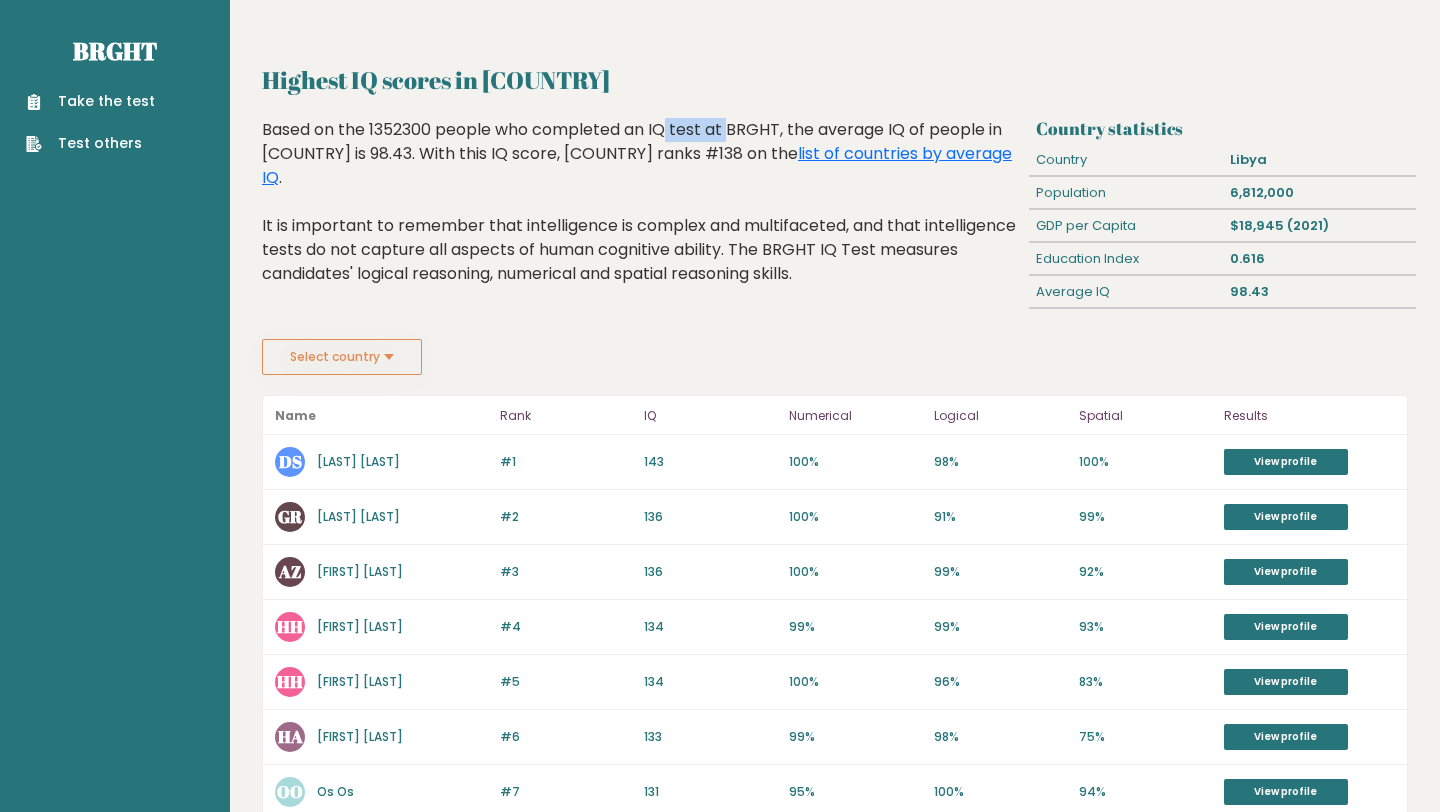 click on "Based on the 1352300 people who completed an IQ test at BRGHT, the average IQ of people in [COUNTRY] is 98.43. With this IQ score, [COUNTRY] ranks #138 on the  list of countries by average IQ .
It is important to remember that intelligence is complex and multifaceted, and that intelligence tests do not capture all aspects of human cognitive ability. The BRGHT IQ Test measures candidates' logical reasoning, numerical and spatial reasoning skills." at bounding box center [641, 217] 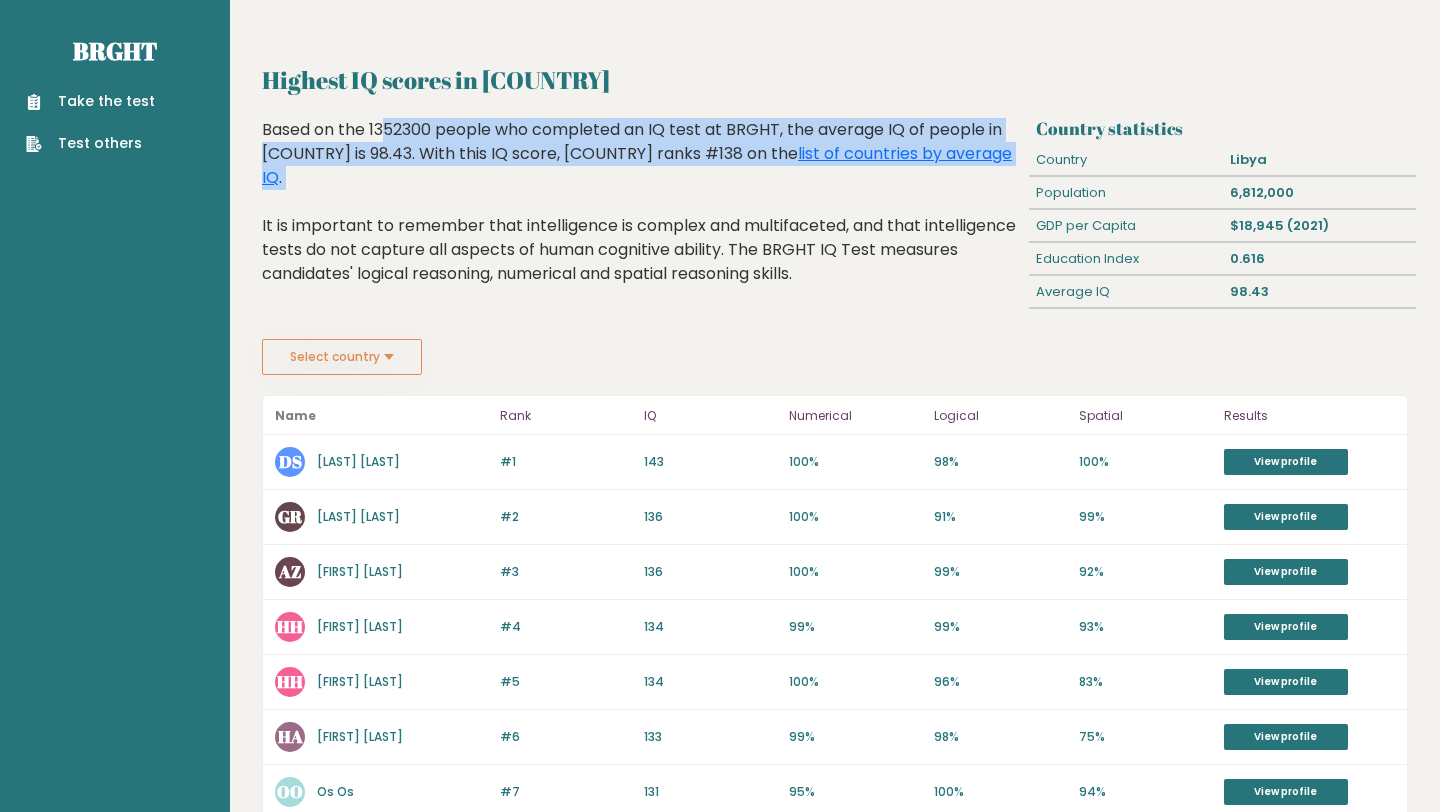 click on "Based on the 1352300 people who completed an IQ test at BRGHT, the average IQ of people in [COUNTRY] is 98.43. With this IQ score, [COUNTRY] ranks #138 on the  list of countries by average IQ .
It is important to remember that intelligence is complex and multifaceted, and that intelligence tests do not capture all aspects of human cognitive ability. The BRGHT IQ Test measures candidates' logical reasoning, numerical and spatial reasoning skills." at bounding box center (641, 217) 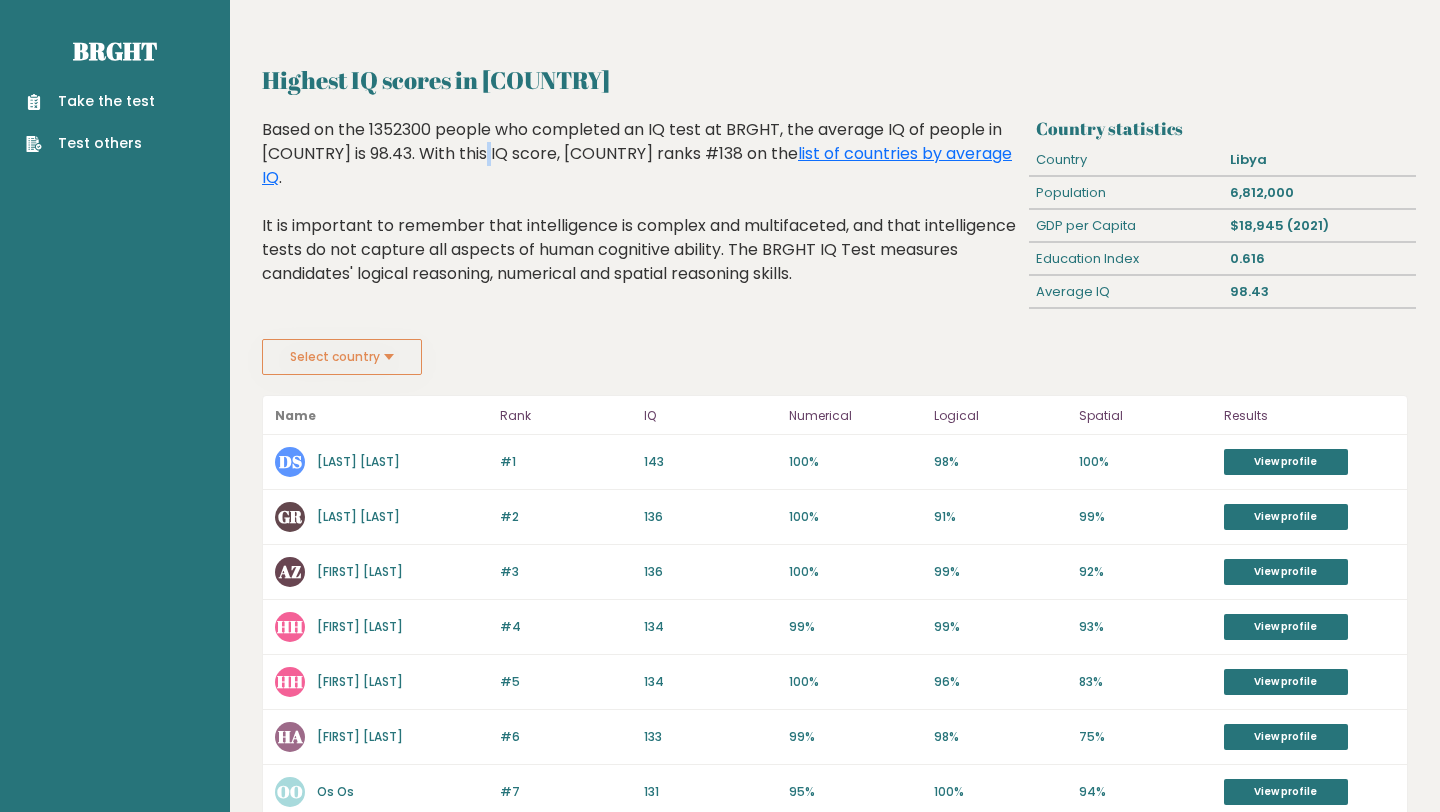 click on "Based on the 1352300 people who completed an IQ test at BRGHT, the average IQ of people in [COUNTRY] is 98.43. With this IQ score, [COUNTRY] ranks #138 on the  list of countries by average IQ .
It is important to remember that intelligence is complex and multifaceted, and that intelligence tests do not capture all aspects of human cognitive ability. The BRGHT IQ Test measures candidates' logical reasoning, numerical and spatial reasoning skills." at bounding box center (641, 217) 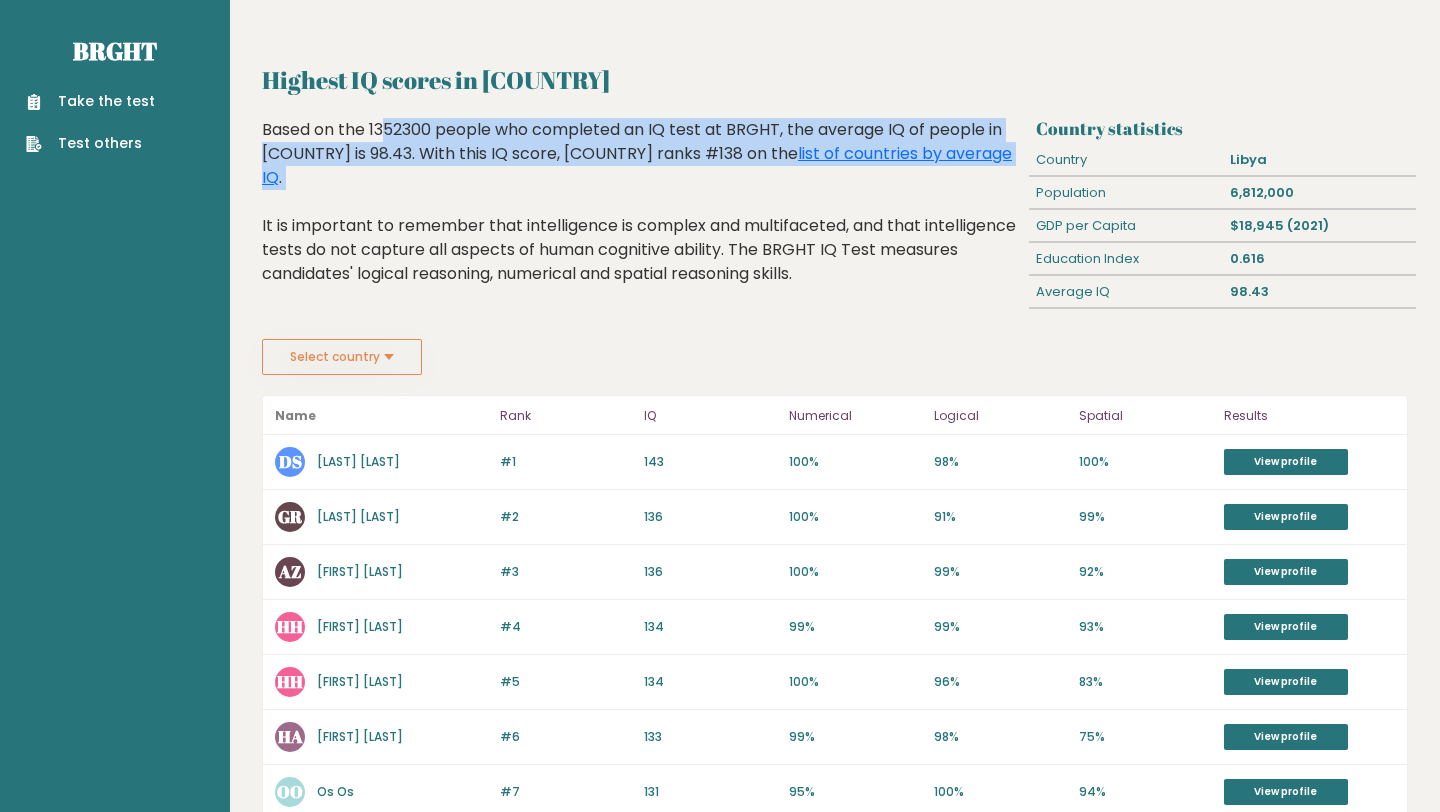 click on "Based on the 1352300 people who completed an IQ test at BRGHT, the average IQ of people in [COUNTRY] is 98.43. With this IQ score, [COUNTRY] ranks #138 on the  list of countries by average IQ .
It is important to remember that intelligence is complex and multifaceted, and that intelligence tests do not capture all aspects of human cognitive ability. The BRGHT IQ Test measures candidates' logical reasoning, numerical and spatial reasoning skills." at bounding box center (641, 217) 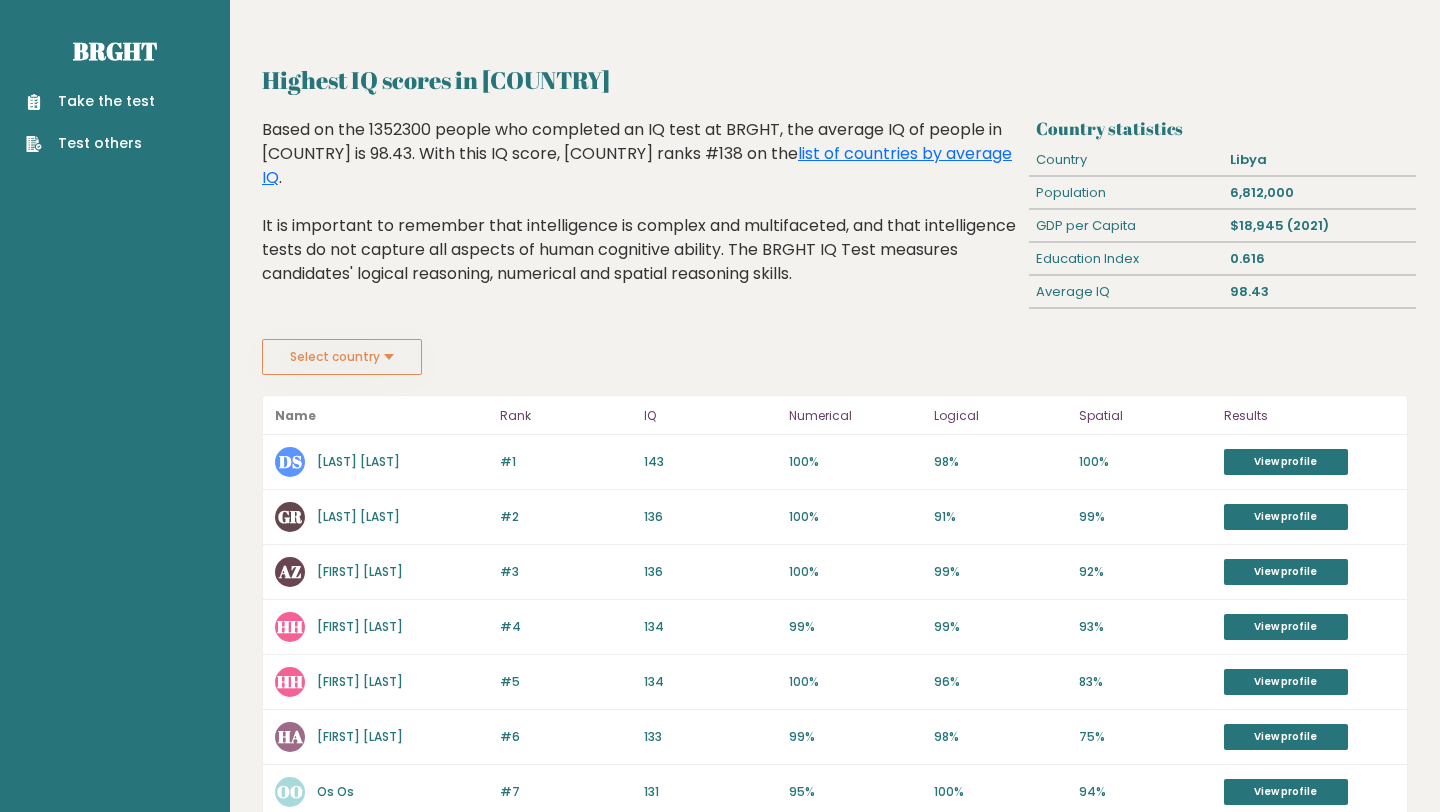 click on "Based on the 1352300 people who completed an IQ test at BRGHT, the average IQ of people in [COUNTRY] is 98.43. With this IQ score, [COUNTRY] ranks #138 on the  list of countries by average IQ .
It is important to remember that intelligence is complex and multifaceted, and that intelligence tests do not capture all aspects of human cognitive ability. The BRGHT IQ Test measures candidates' logical reasoning, numerical and spatial reasoning skills." at bounding box center (641, 217) 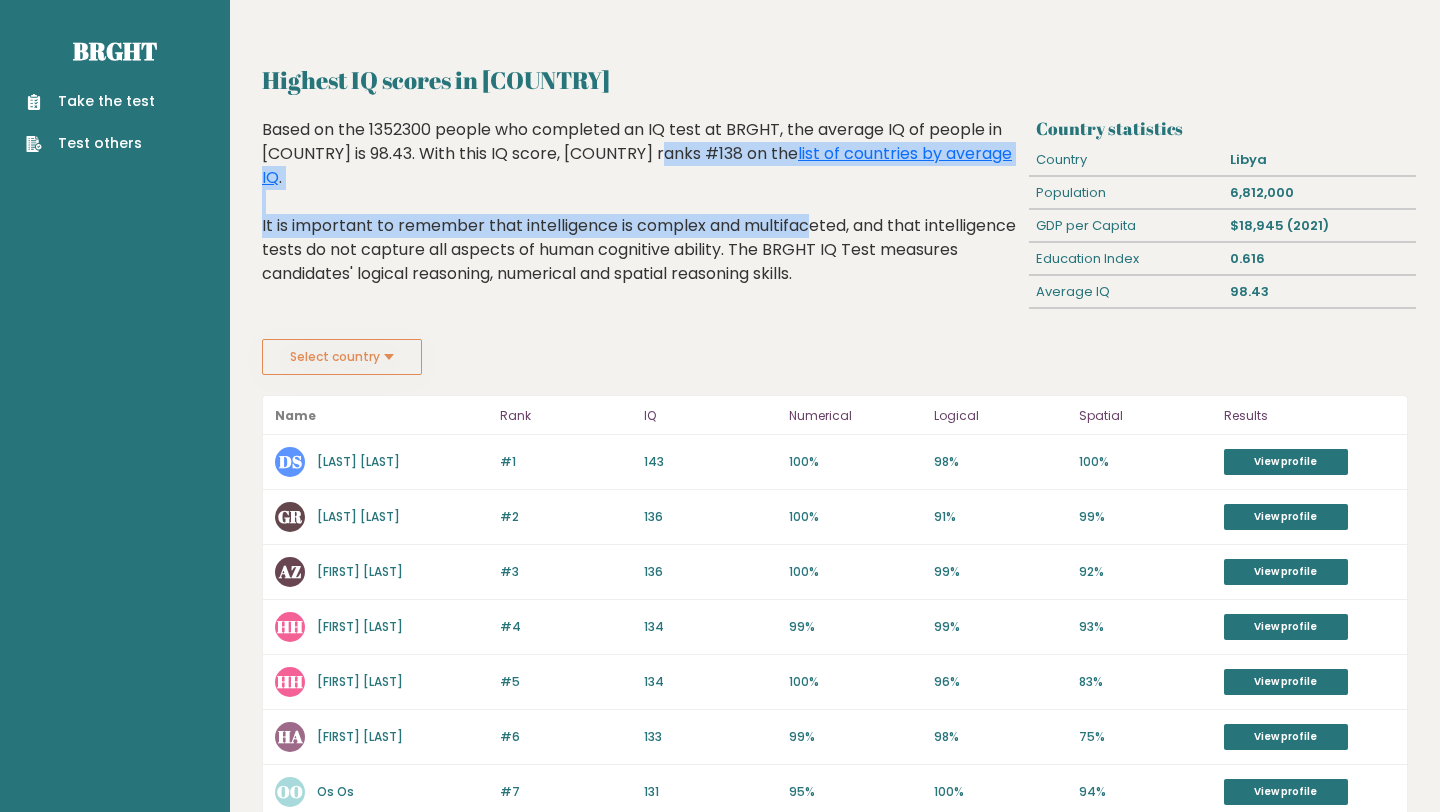 drag, startPoint x: 523, startPoint y: 147, endPoint x: 663, endPoint y: 196, distance: 148.32735 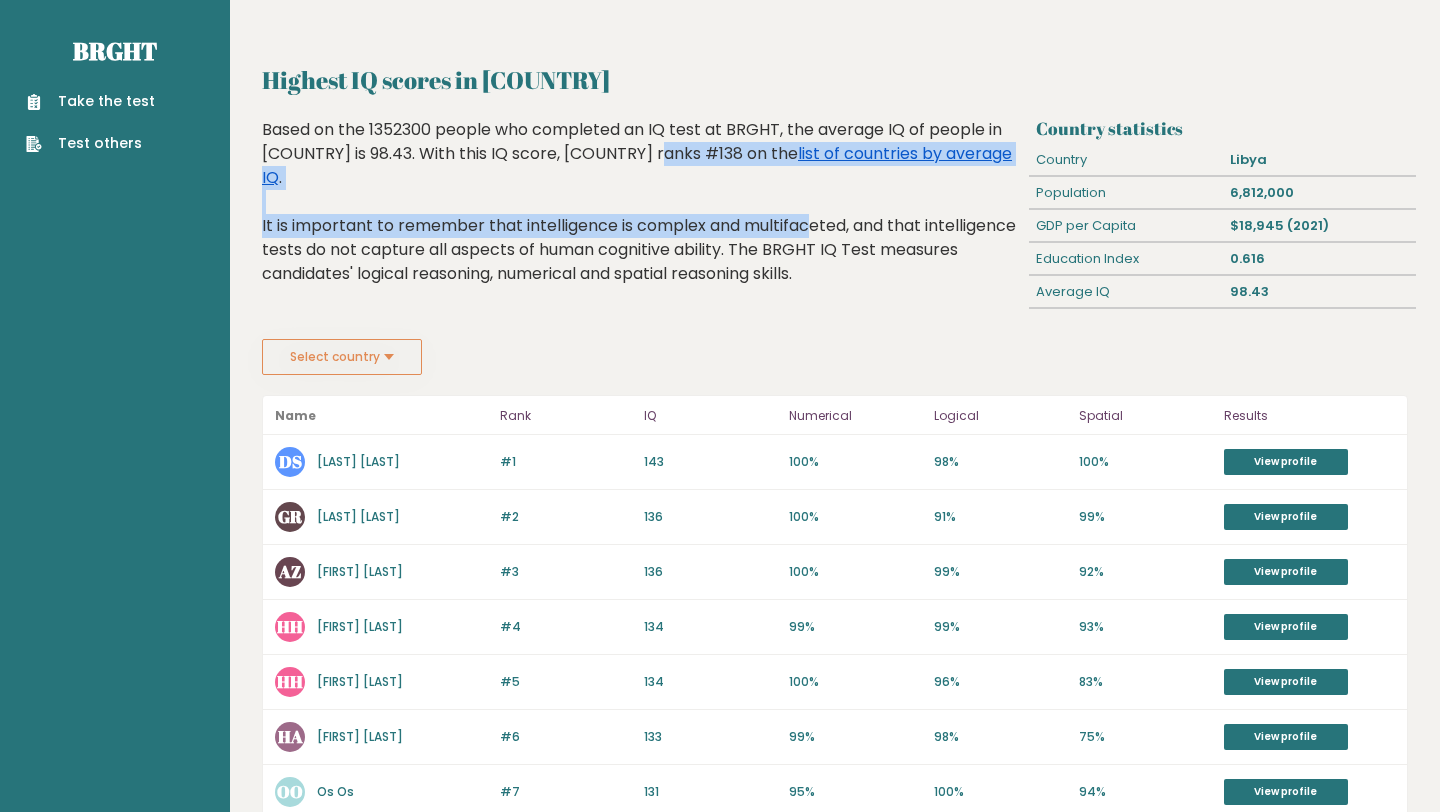 click on "list of countries by average IQ" at bounding box center [637, 165] 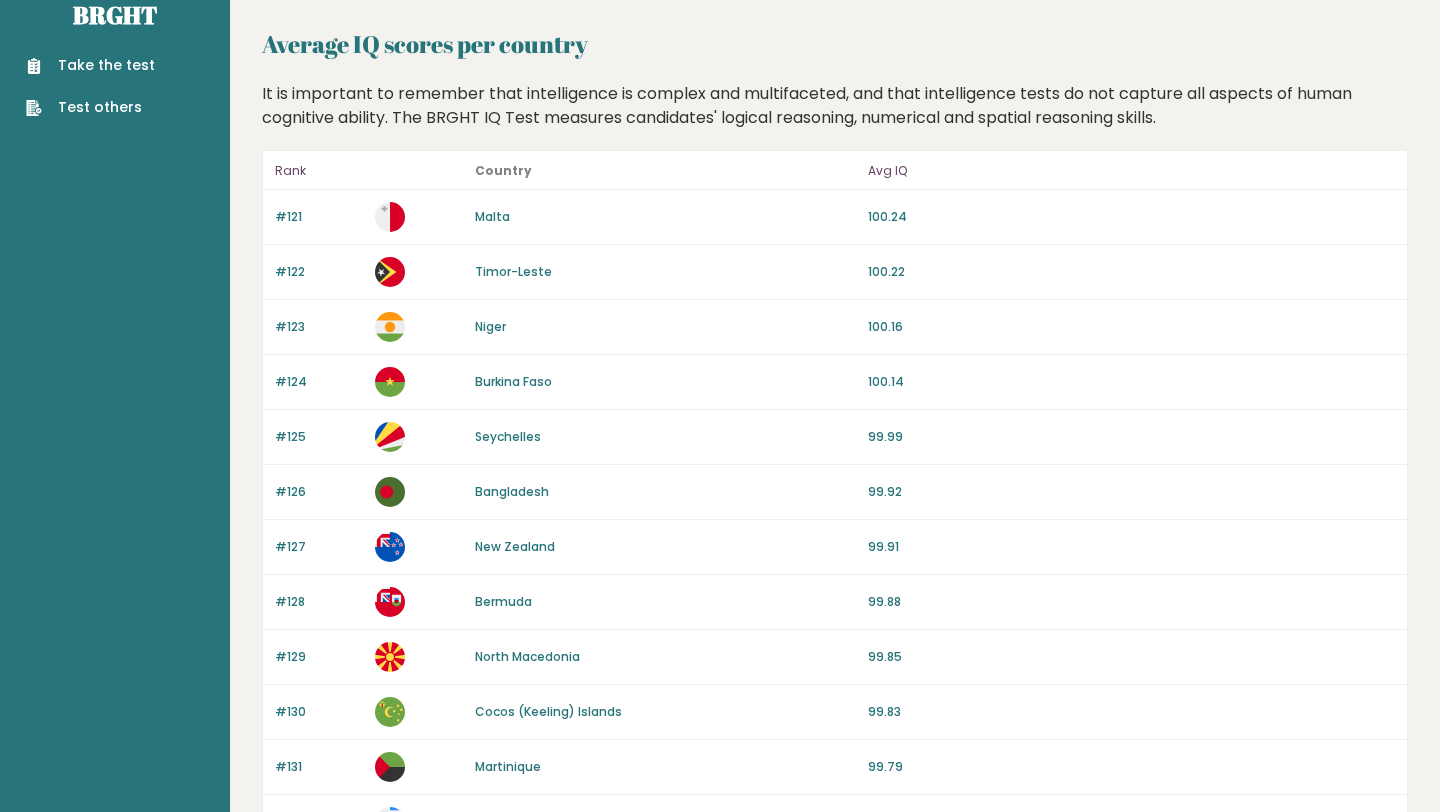 scroll, scrollTop: 0, scrollLeft: 0, axis: both 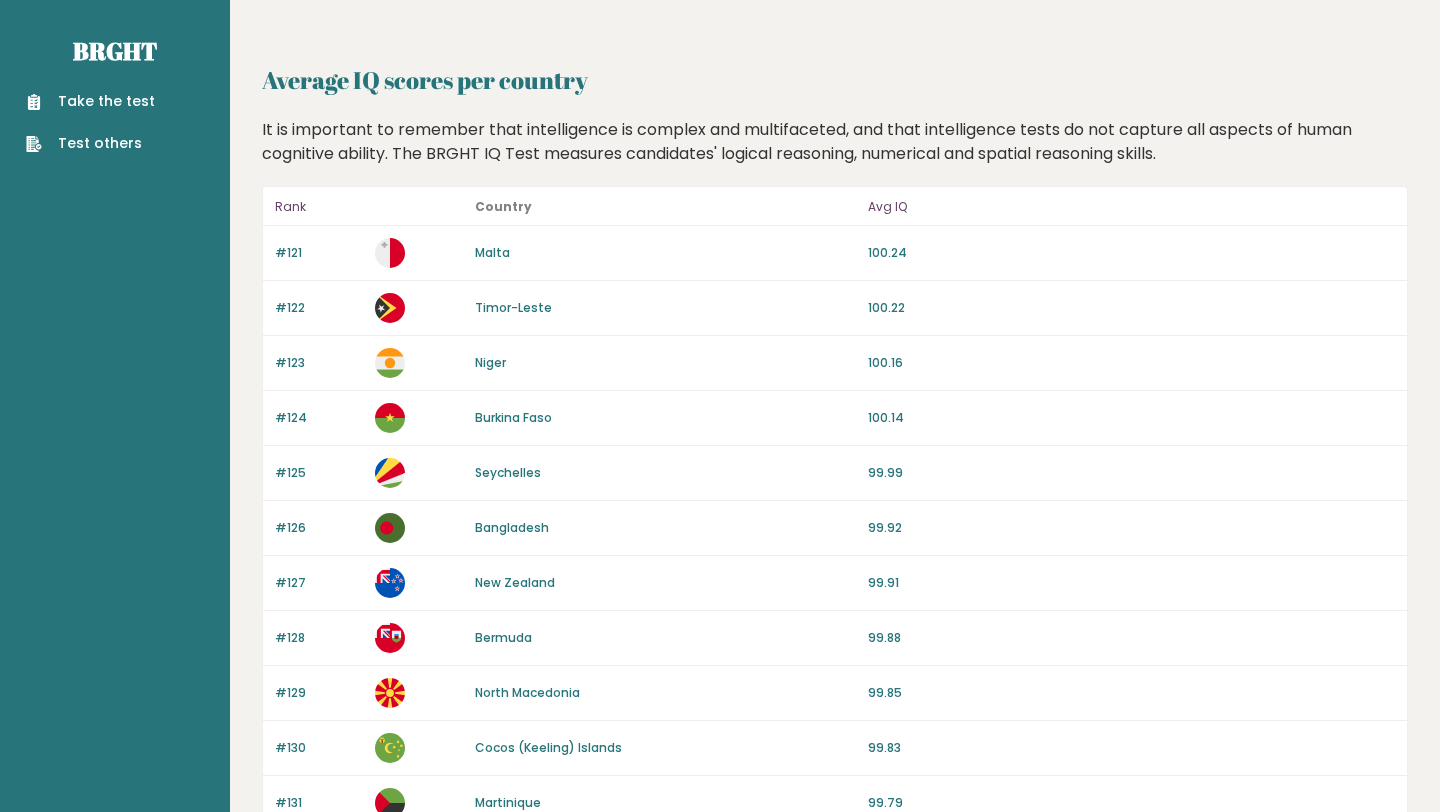 click on "Niger" at bounding box center (665, 363) 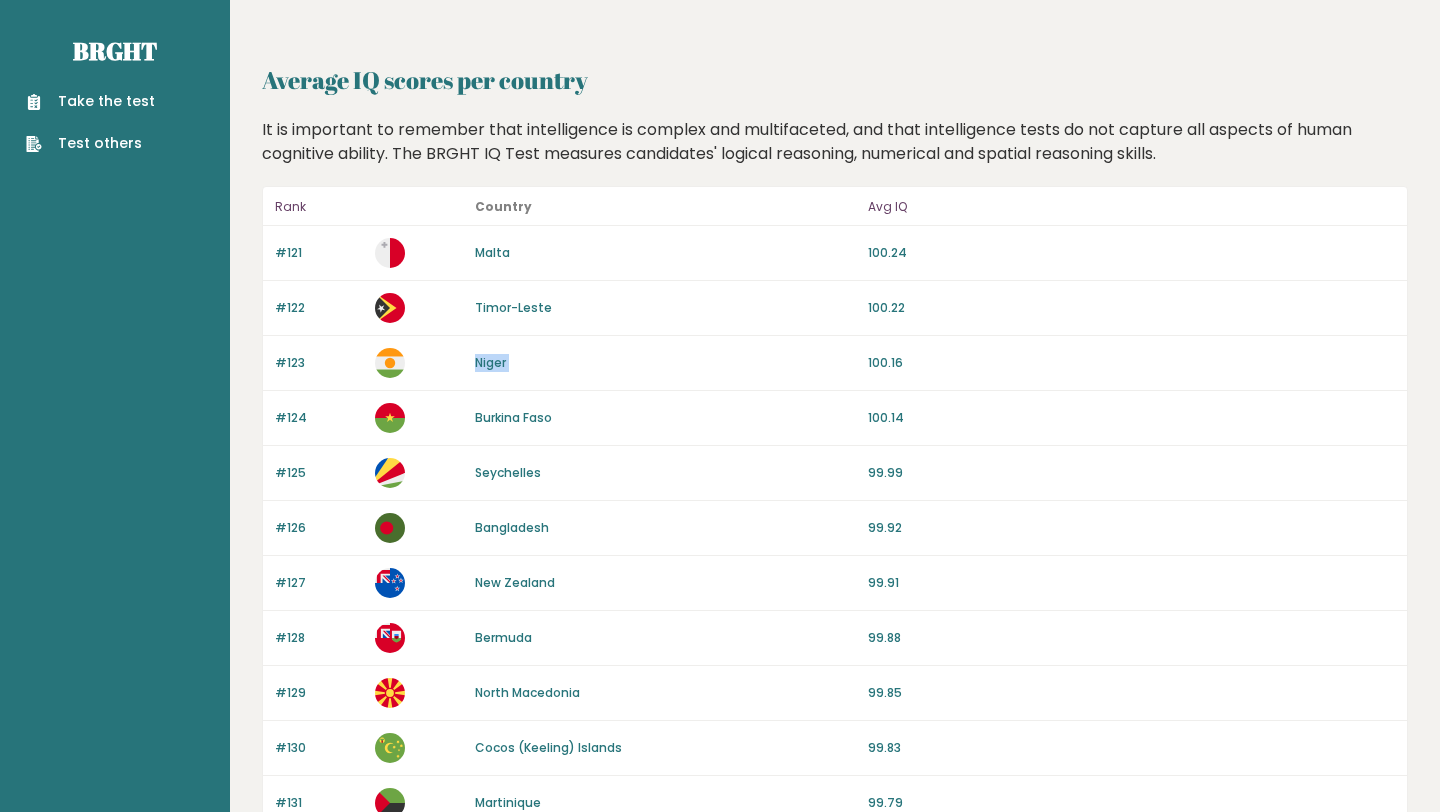 click on "Niger" at bounding box center [665, 363] 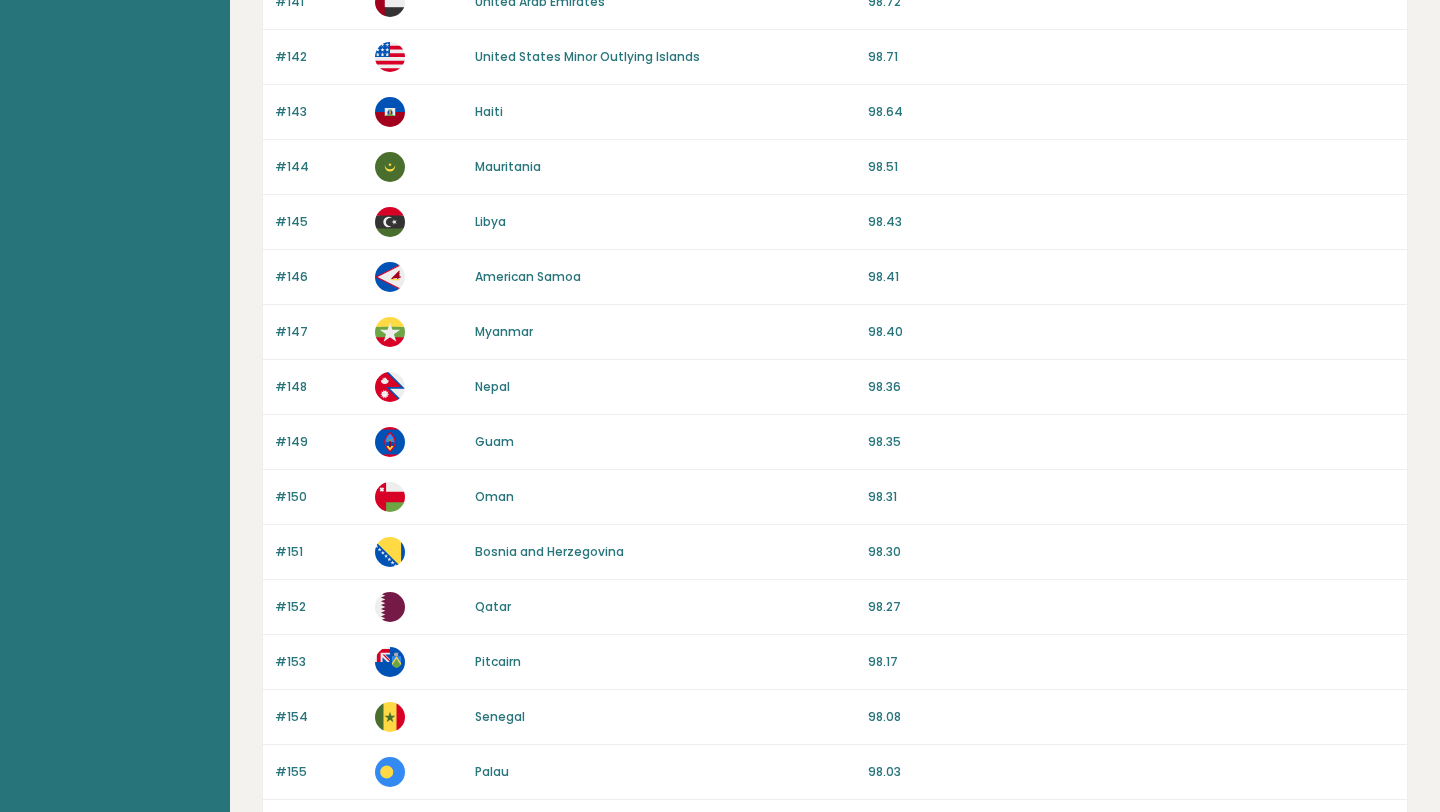 scroll, scrollTop: 1785, scrollLeft: 0, axis: vertical 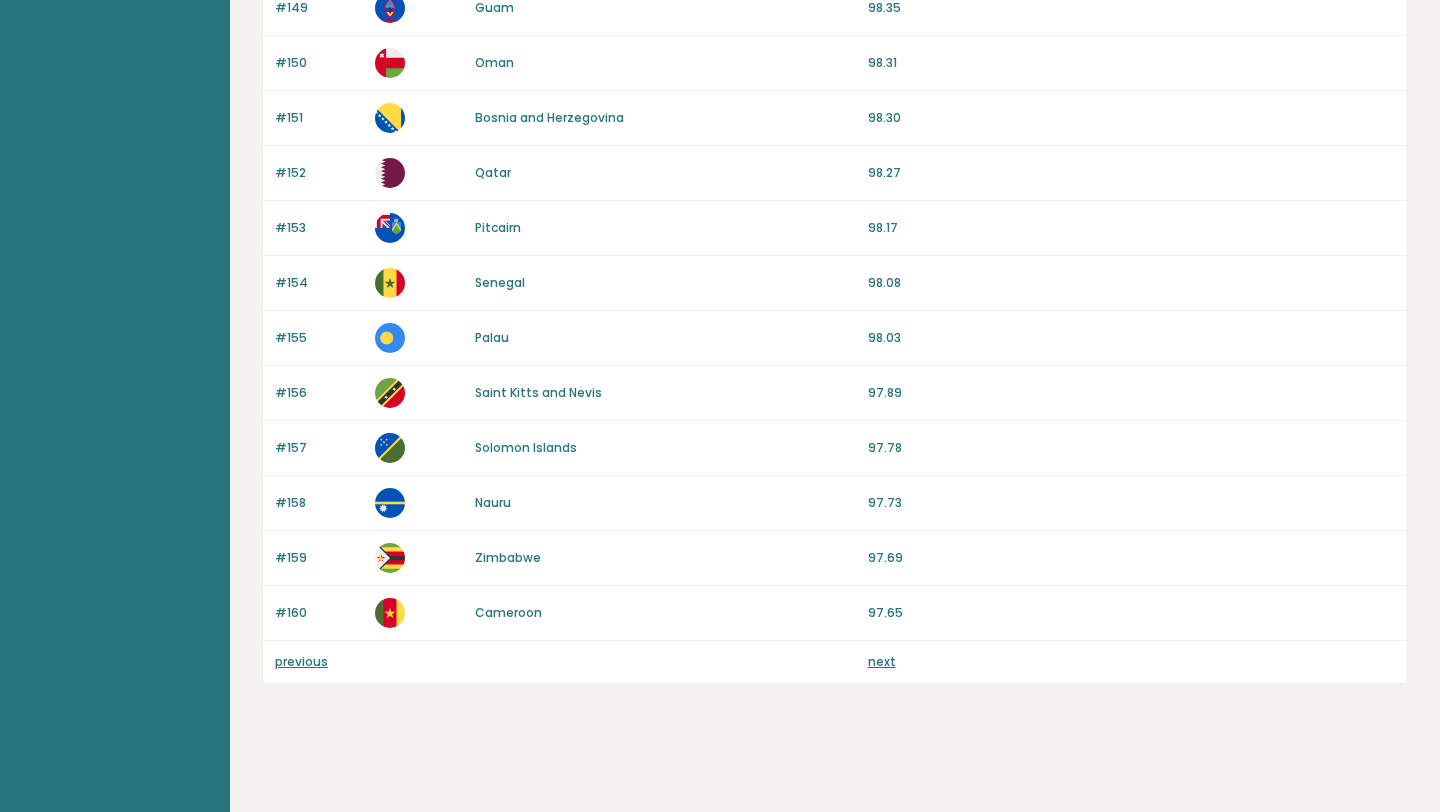 click on "previous" at bounding box center [301, 661] 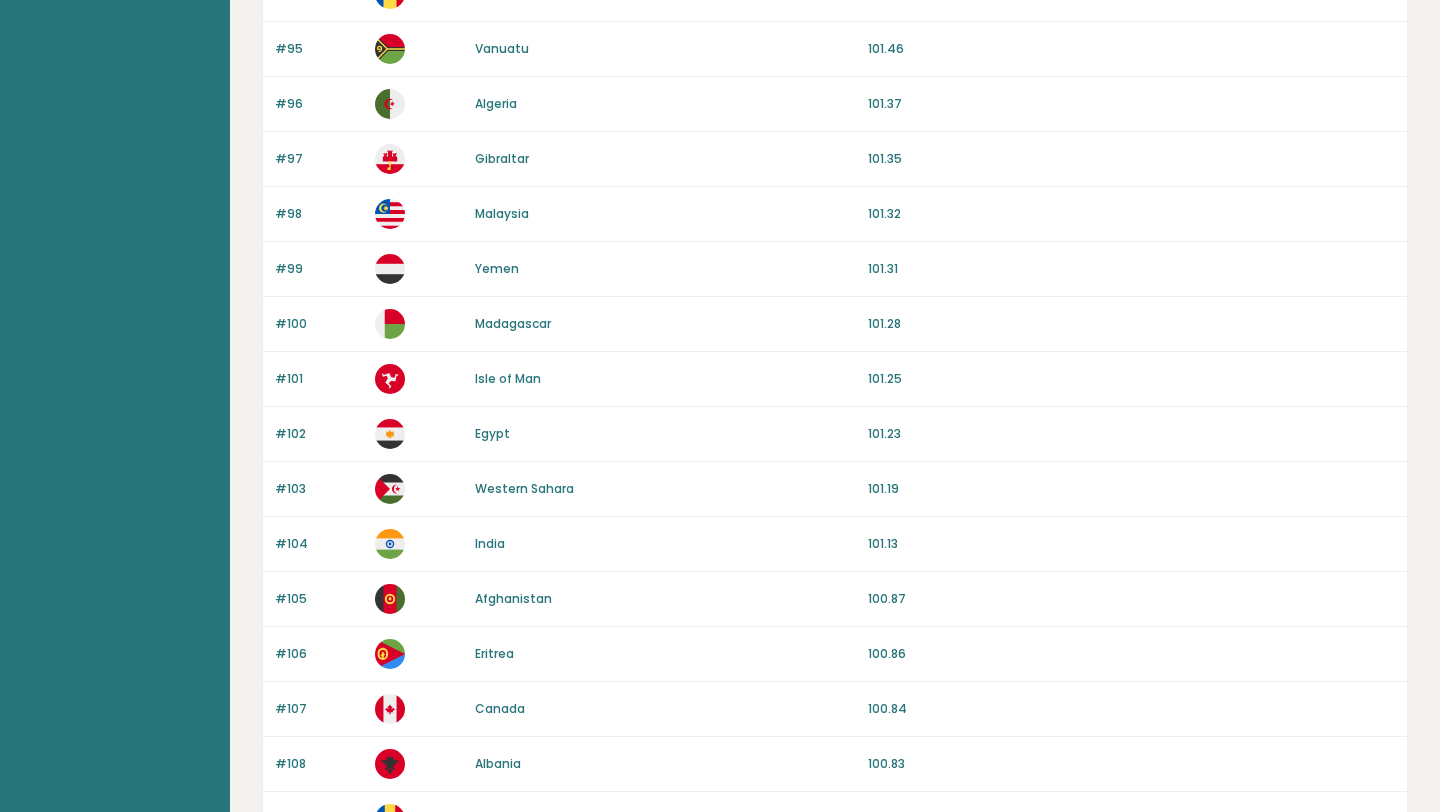 scroll, scrollTop: 1756, scrollLeft: 0, axis: vertical 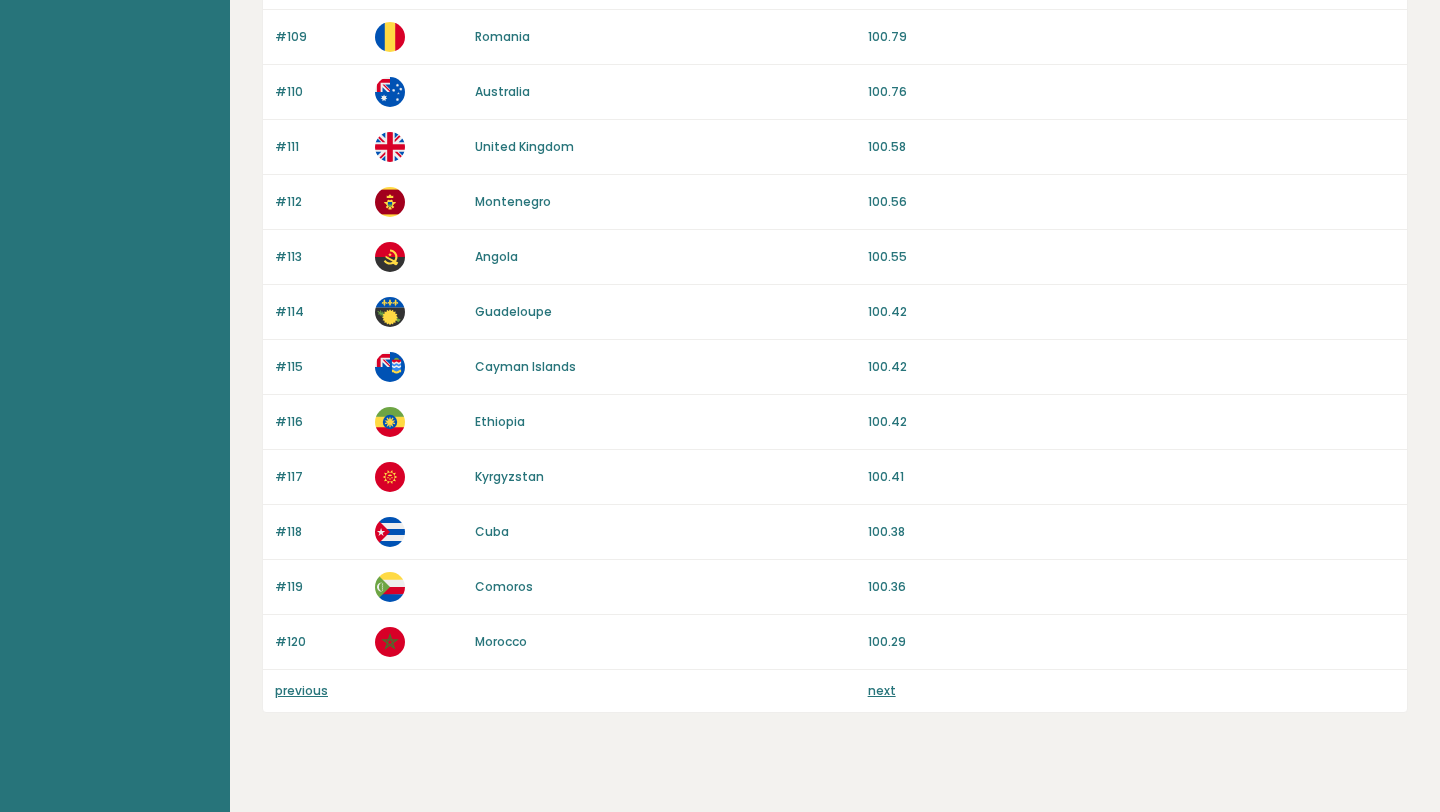 click on "next" at bounding box center (882, 690) 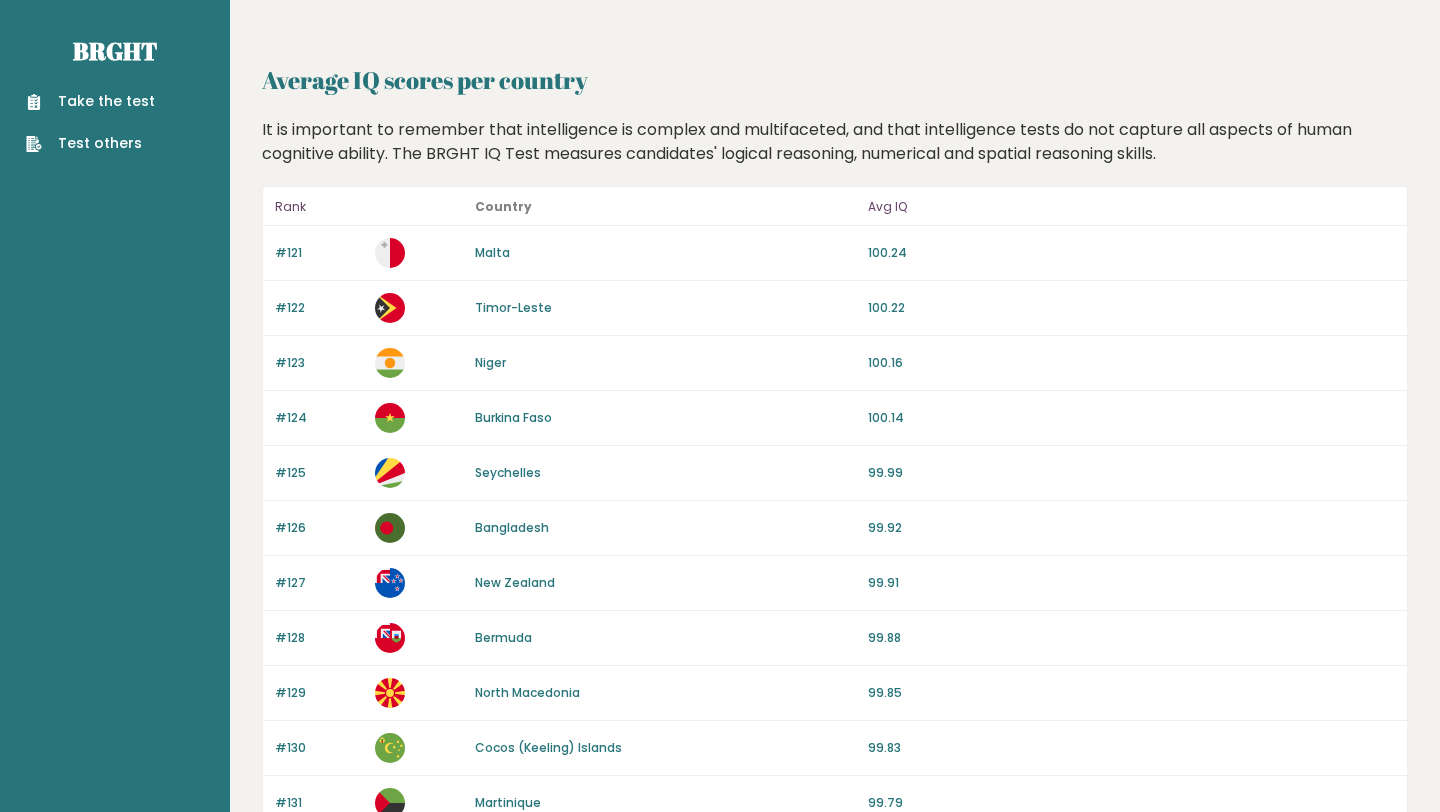 scroll, scrollTop: 1167, scrollLeft: 0, axis: vertical 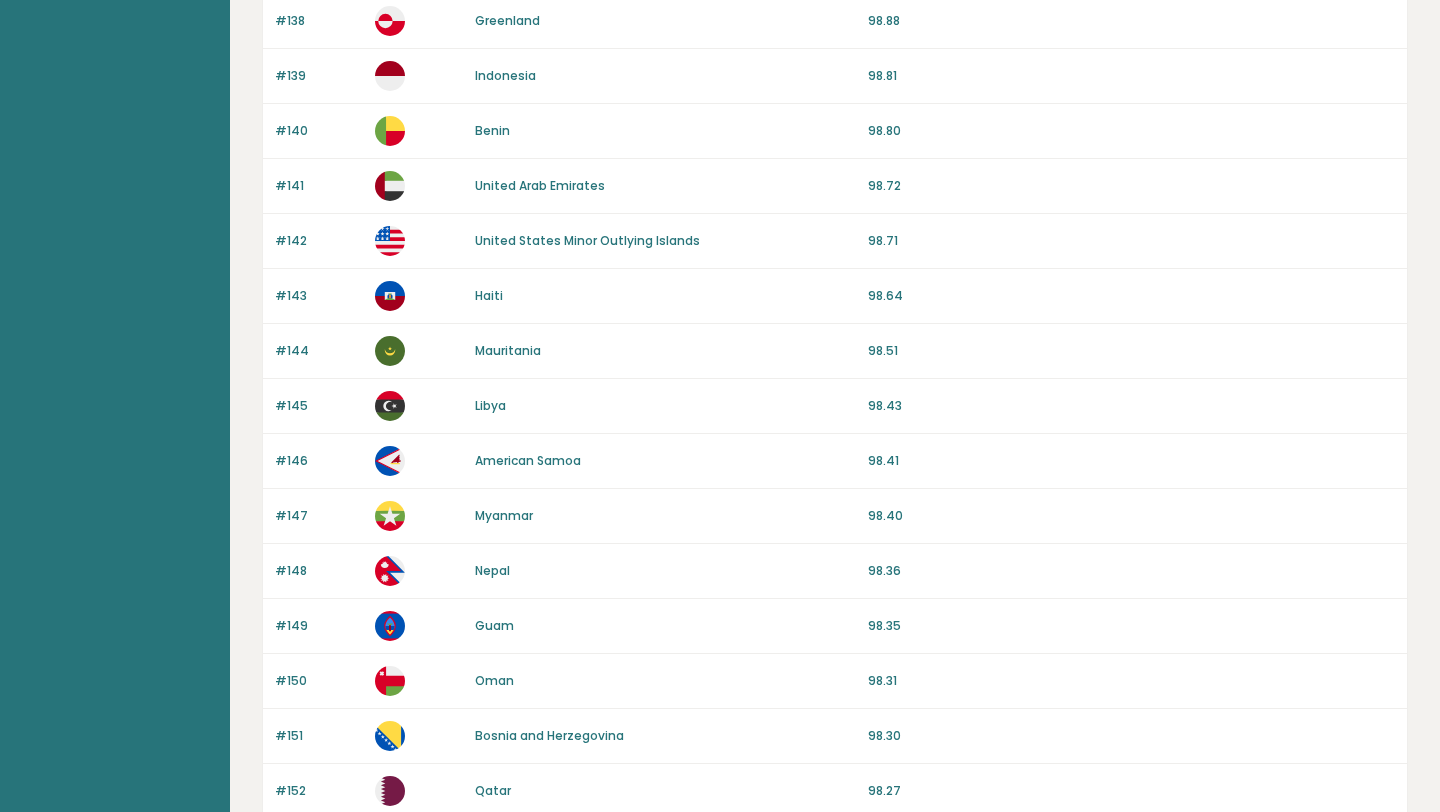 click on "Libya" at bounding box center [665, 406] 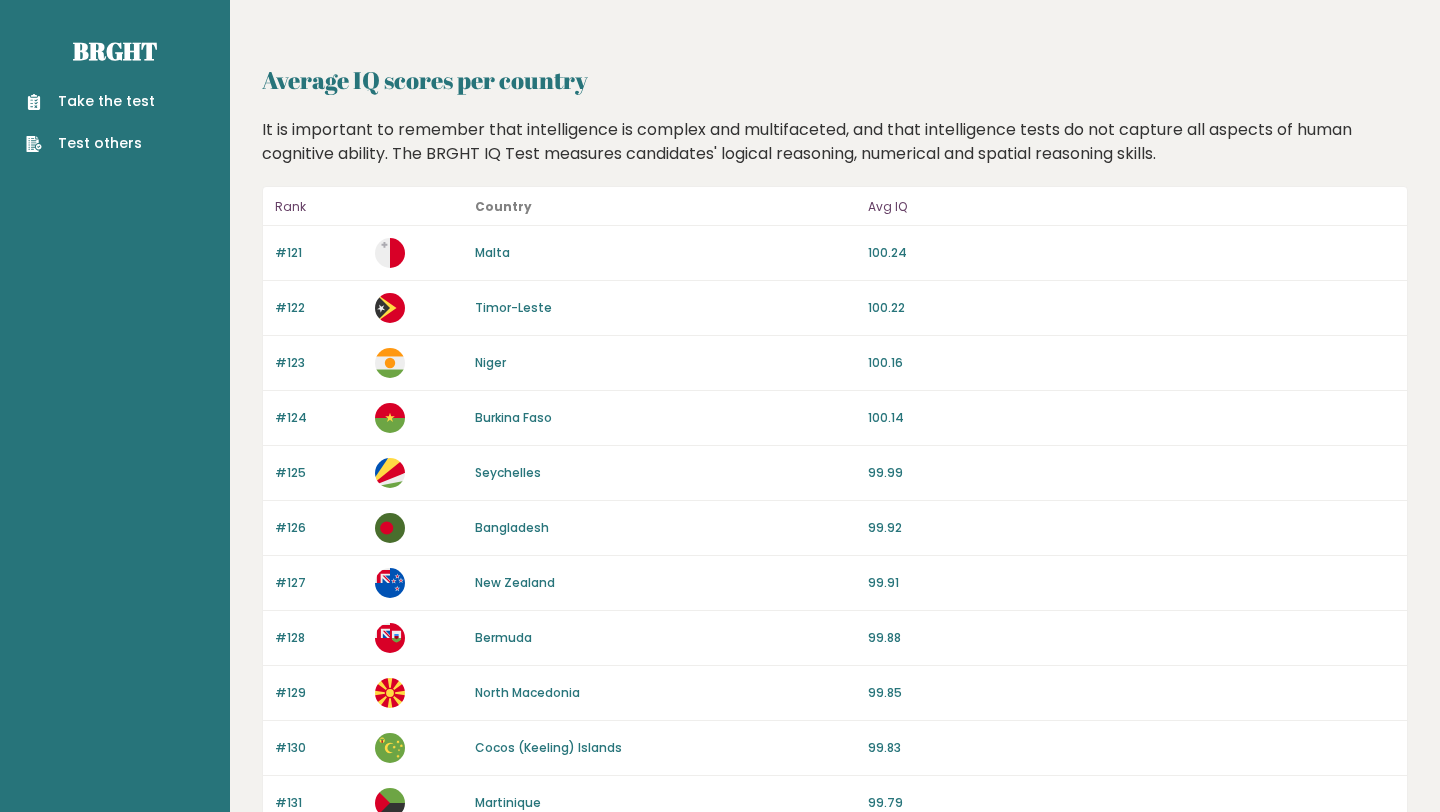 click on "Take the test" at bounding box center (90, 101) 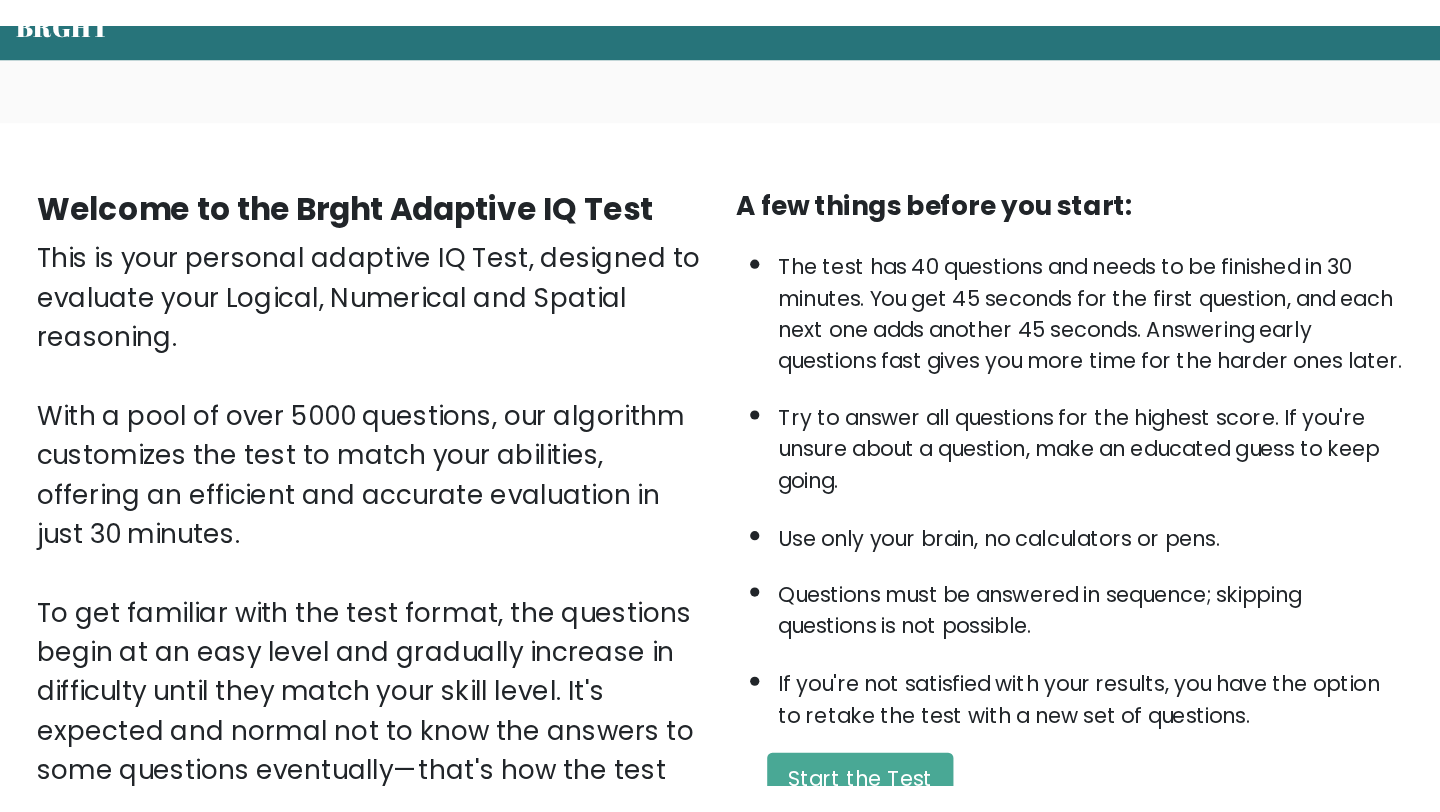 scroll, scrollTop: 16, scrollLeft: 0, axis: vertical 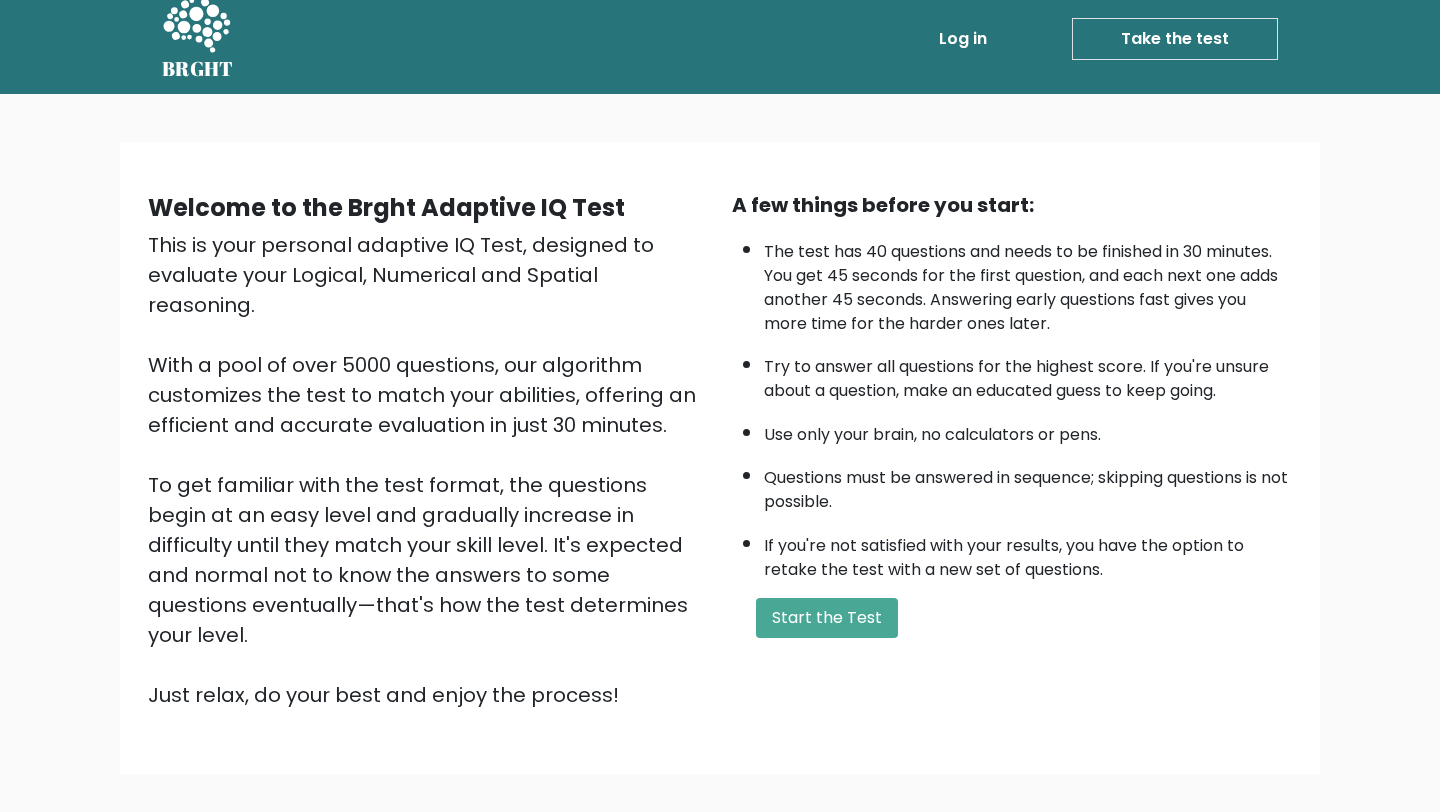 click on "This is your personal adaptive IQ Test, designed to evaluate your Logical, Numerical and Spatial reasoning.
With a pool of over 5000 questions, our algorithm customizes the test to match your abilities, offering an efficient and accurate evaluation in just 30 minutes.
To get familiar with the test format, the questions begin at an easy level and gradually increase in difficulty until they match your skill level. It's expected and normal not to know the answers to some questions eventually—that's how the test determines your level.
Just relax, do your best and enjoy the process!" at bounding box center [428, 470] 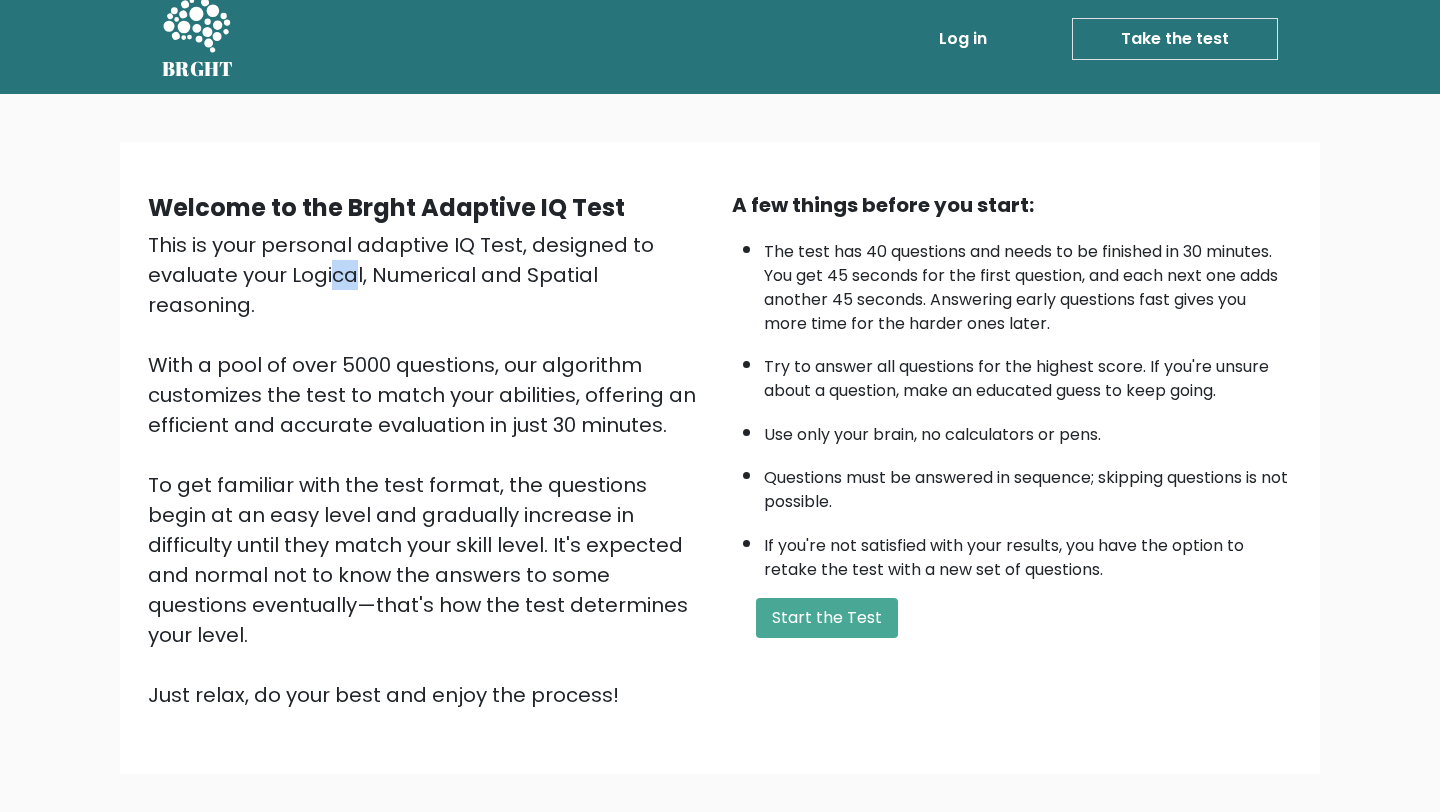 click on "This is your personal adaptive IQ Test, designed to evaluate your Logical, Numerical and Spatial reasoning.
With a pool of over 5000 questions, our algorithm customizes the test to match your abilities, offering an efficient and accurate evaluation in just 30 minutes.
To get familiar with the test format, the questions begin at an easy level and gradually increase in difficulty until they match your skill level. It's expected and normal not to know the answers to some questions eventually—that's how the test determines your level.
Just relax, do your best and enjoy the process!" at bounding box center [428, 470] 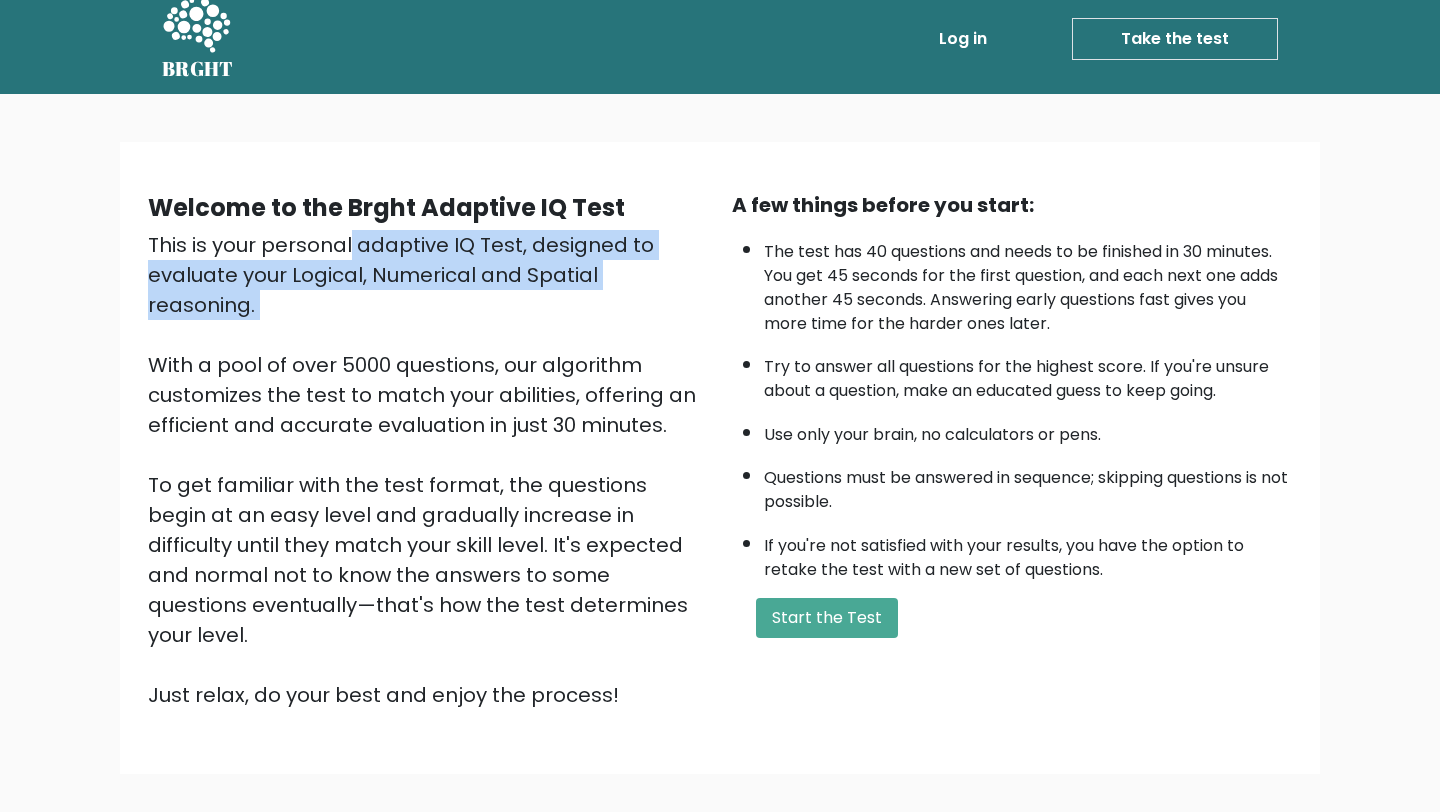 click on "This is your personal adaptive IQ Test, designed to evaluate your Logical, Numerical and Spatial reasoning.
With a pool of over 5000 questions, our algorithm customizes the test to match your abilities, offering an efficient and accurate evaluation in just 30 minutes.
To get familiar with the test format, the questions begin at an easy level and gradually increase in difficulty until they match your skill level. It's expected and normal not to know the answers to some questions eventually—that's how the test determines your level.
Just relax, do your best and enjoy the process!" at bounding box center (428, 470) 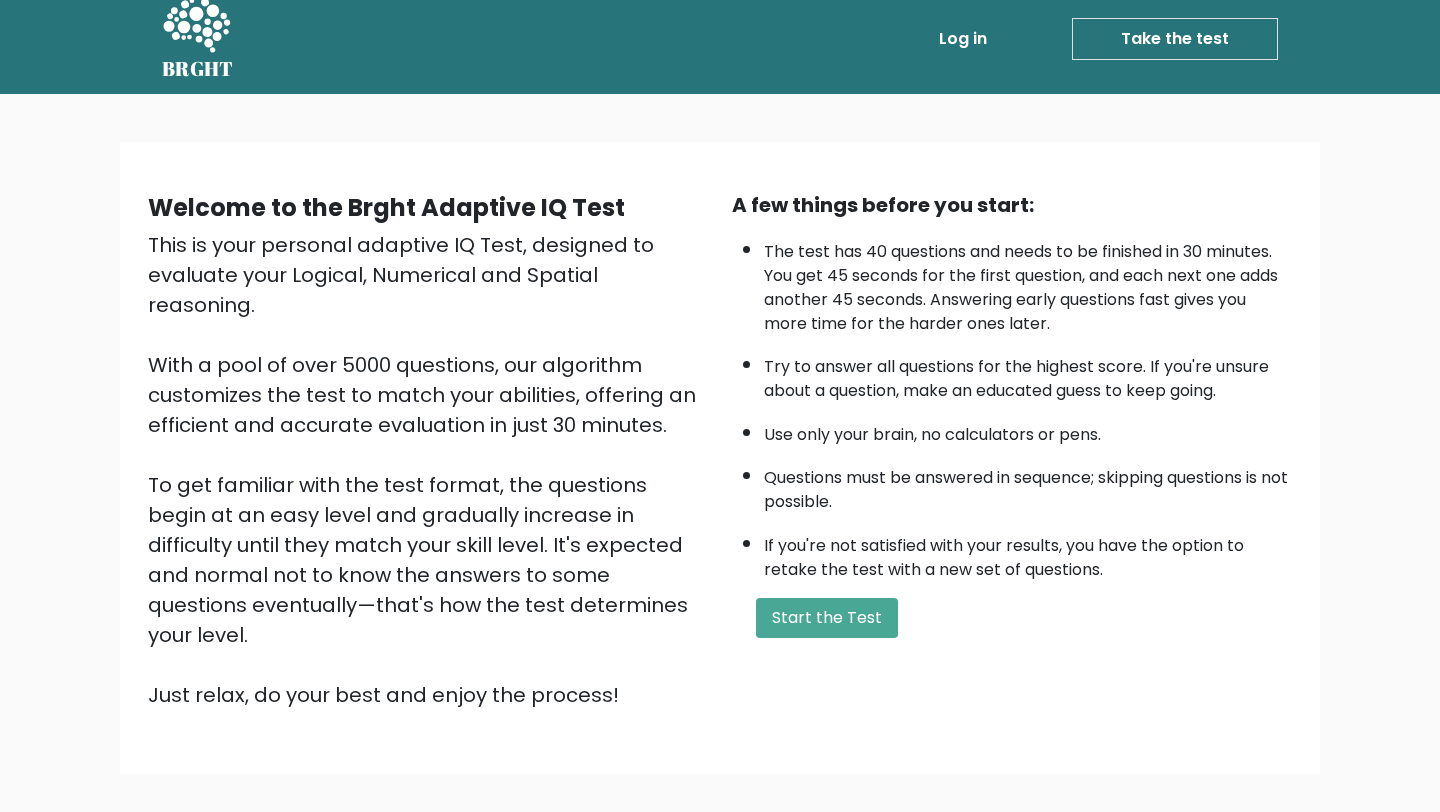 click on "This is your personal adaptive IQ Test, designed to evaluate your Logical, Numerical and Spatial reasoning.
With a pool of over 5000 questions, our algorithm customizes the test to match your abilities, offering an efficient and accurate evaluation in just 30 minutes.
To get familiar with the test format, the questions begin at an easy level and gradually increase in difficulty until they match your skill level. It's expected and normal not to know the answers to some questions eventually—that's how the test determines your level.
Just relax, do your best and enjoy the process!" at bounding box center [428, 470] 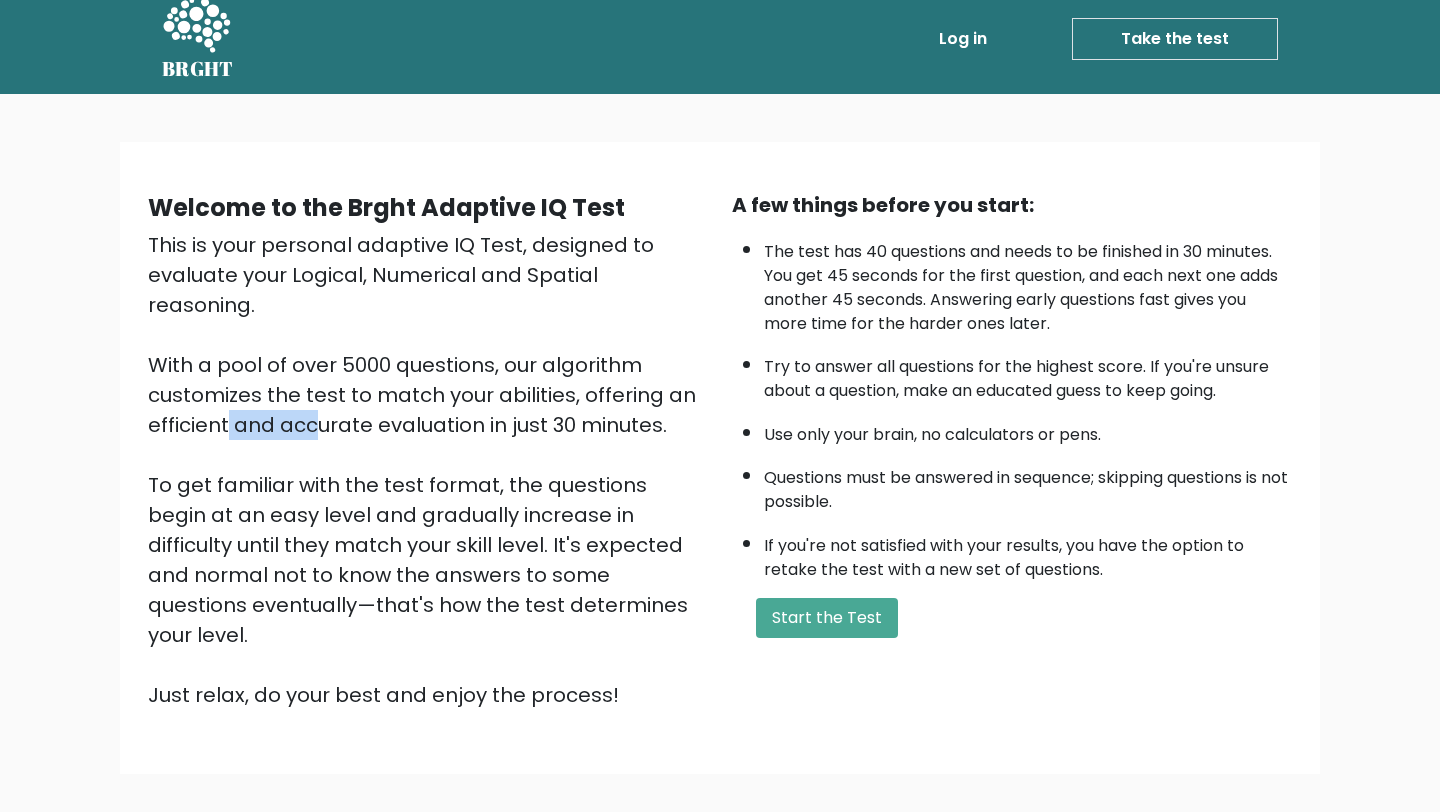 click on "This is your personal adaptive IQ Test, designed to evaluate your Logical, Numerical and Spatial reasoning.
With a pool of over 5000 questions, our algorithm customizes the test to match your abilities, offering an efficient and accurate evaluation in just 30 minutes.
To get familiar with the test format, the questions begin at an easy level and gradually increase in difficulty until they match your skill level. It's expected and normal not to know the answers to some questions eventually—that's how the test determines your level.
Just relax, do your best and enjoy the process!" at bounding box center [428, 470] 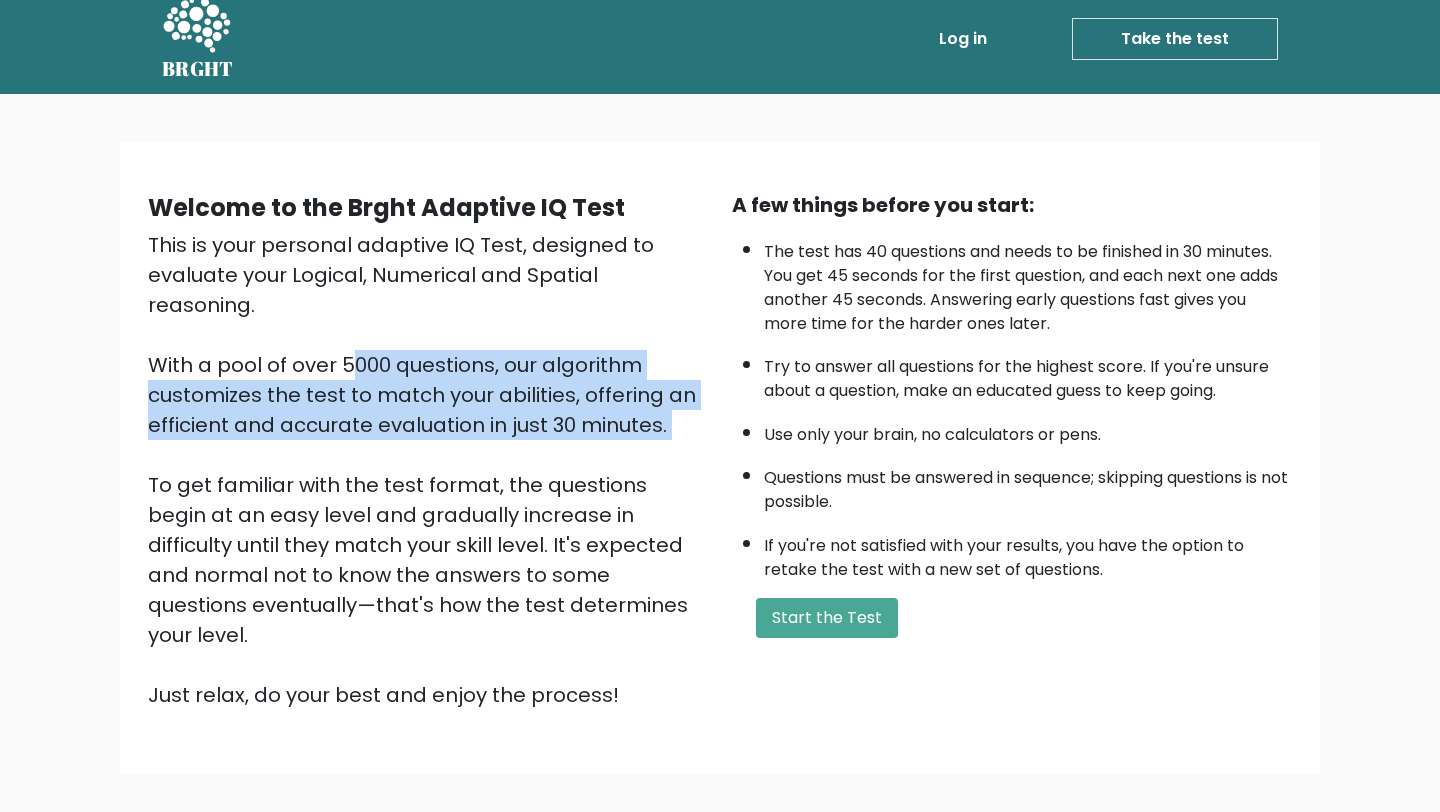 click on "This is your personal adaptive IQ Test, designed to evaluate your Logical, Numerical and Spatial reasoning.
With a pool of over 5000 questions, our algorithm customizes the test to match your abilities, offering an efficient and accurate evaluation in just 30 minutes.
To get familiar with the test format, the questions begin at an easy level and gradually increase in difficulty until they match your skill level. It's expected and normal not to know the answers to some questions eventually—that's how the test determines your level.
Just relax, do your best and enjoy the process!" at bounding box center [428, 470] 